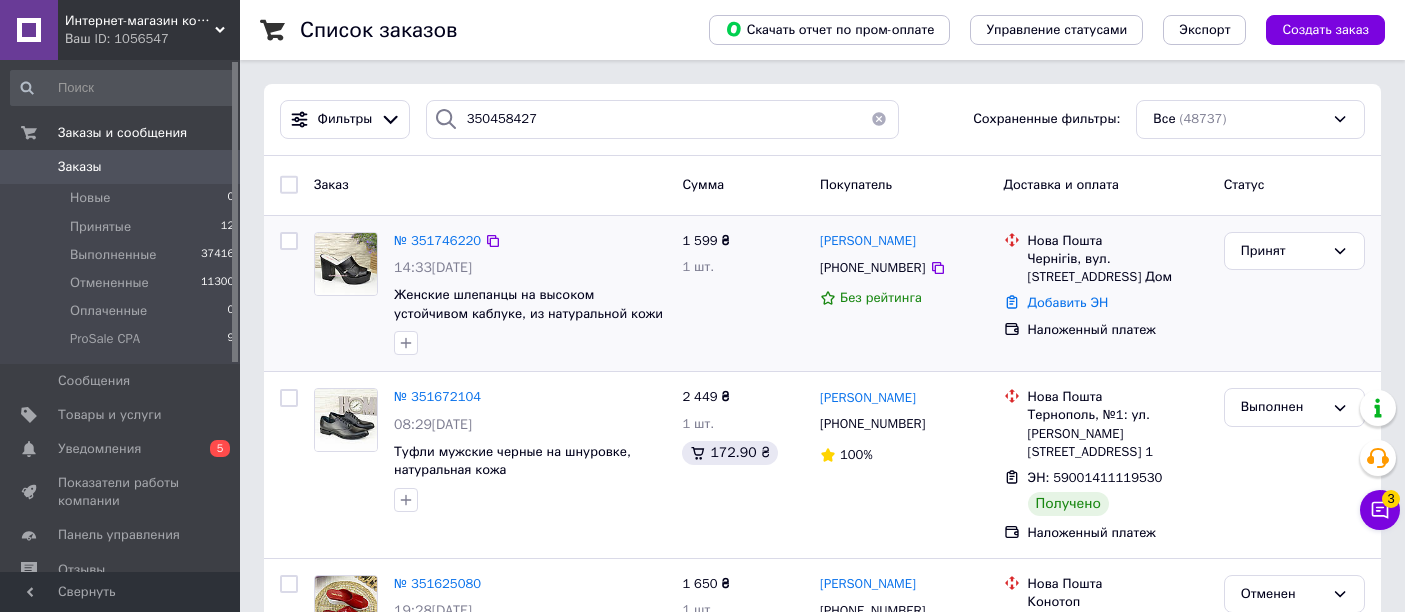 scroll, scrollTop: 0, scrollLeft: 0, axis: both 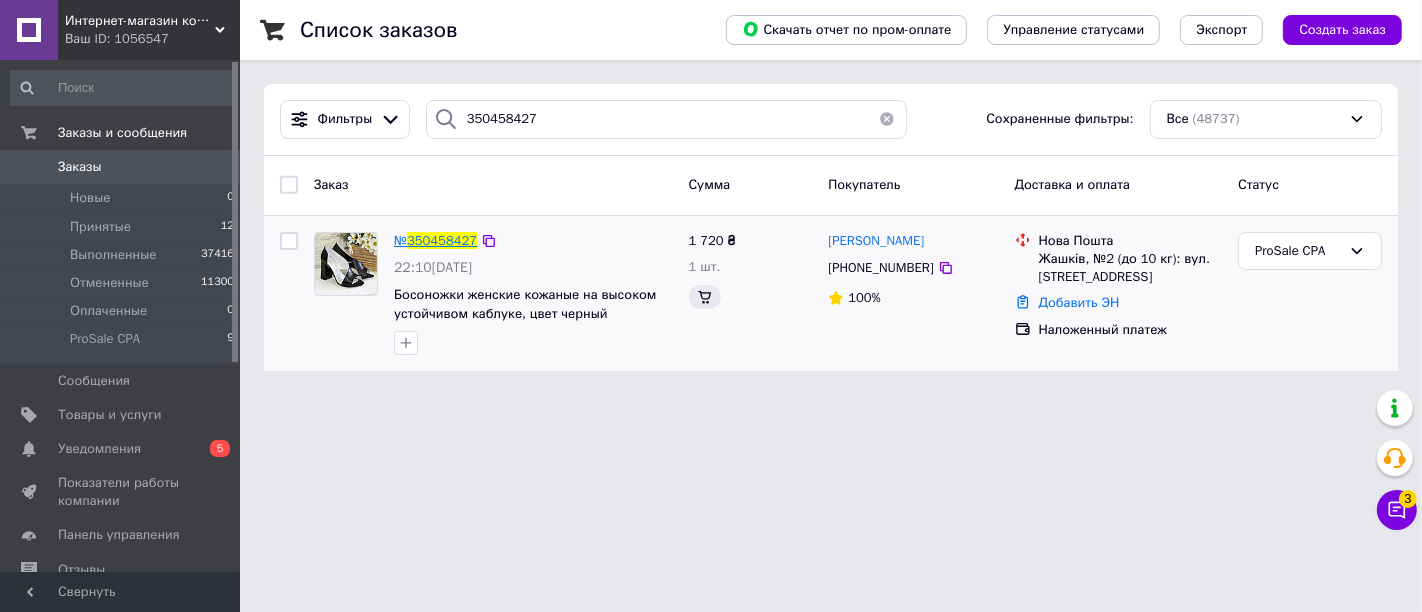 type on "350458427" 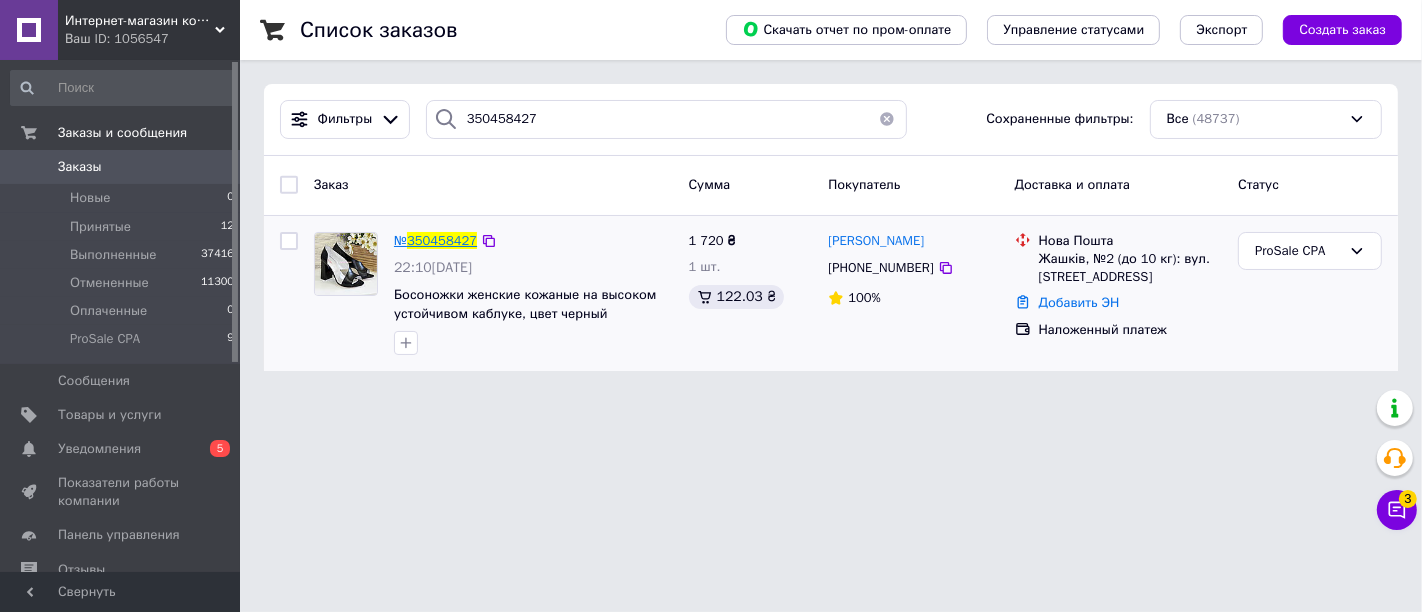 click on "350458427" at bounding box center (442, 240) 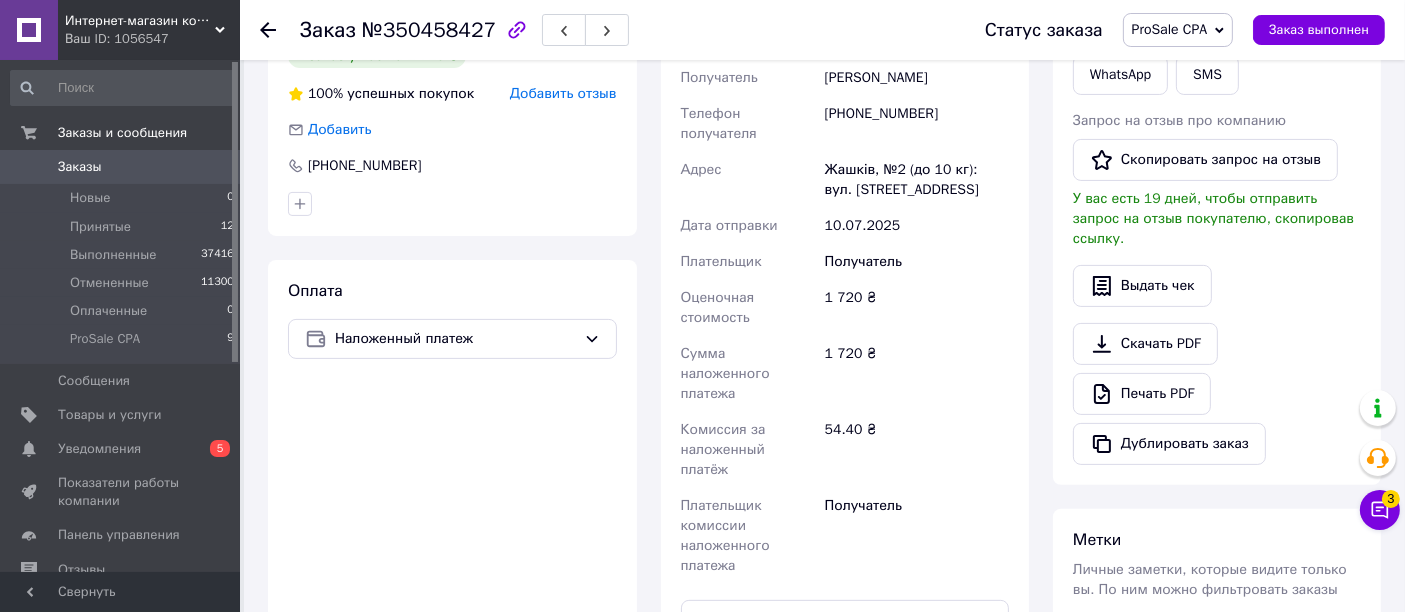 scroll, scrollTop: 555, scrollLeft: 0, axis: vertical 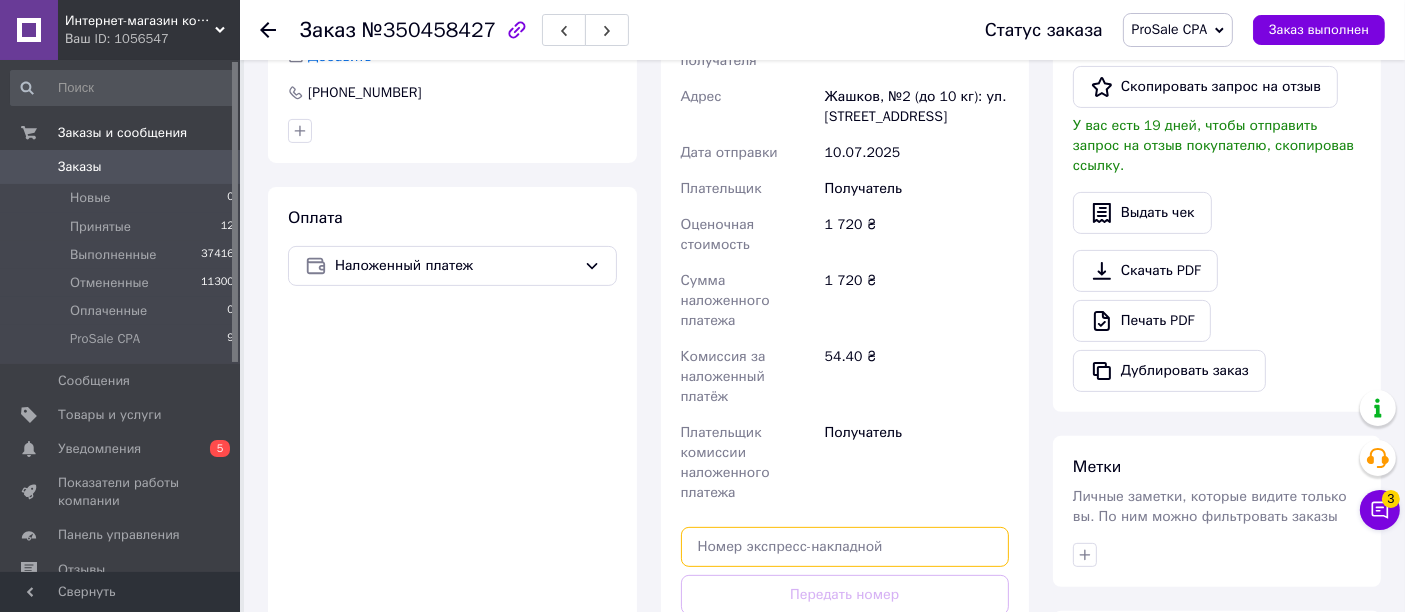 click at bounding box center (845, 547) 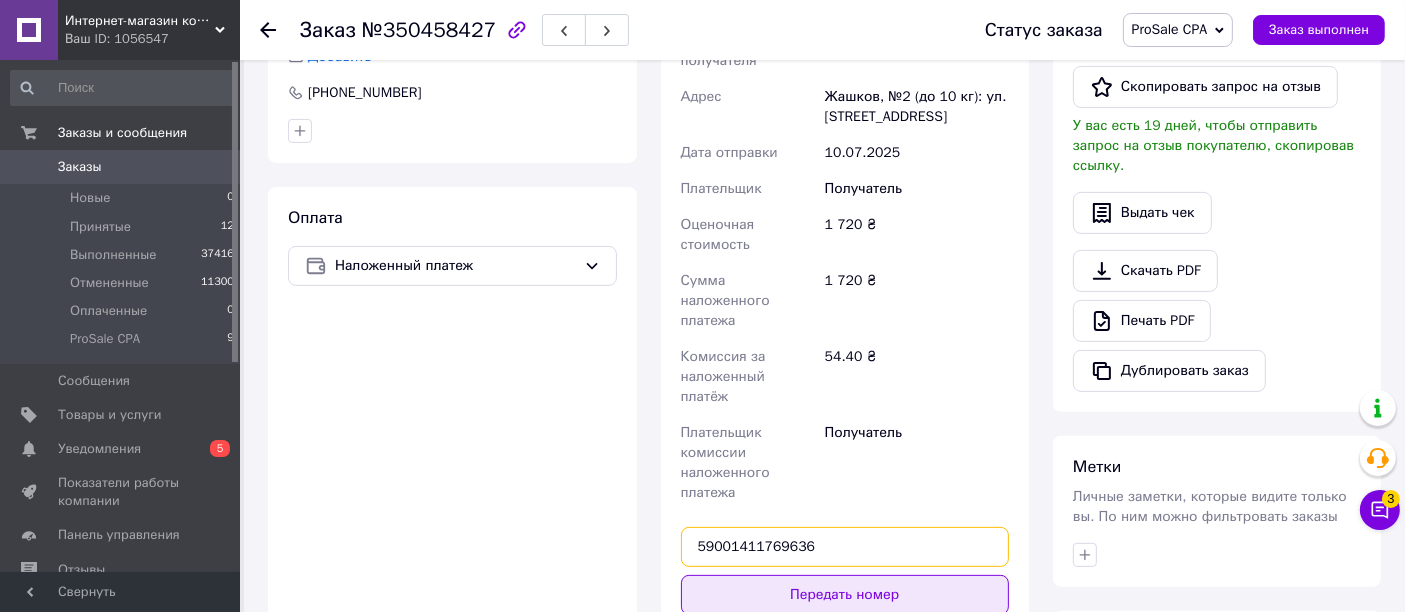 type on "59001411769636" 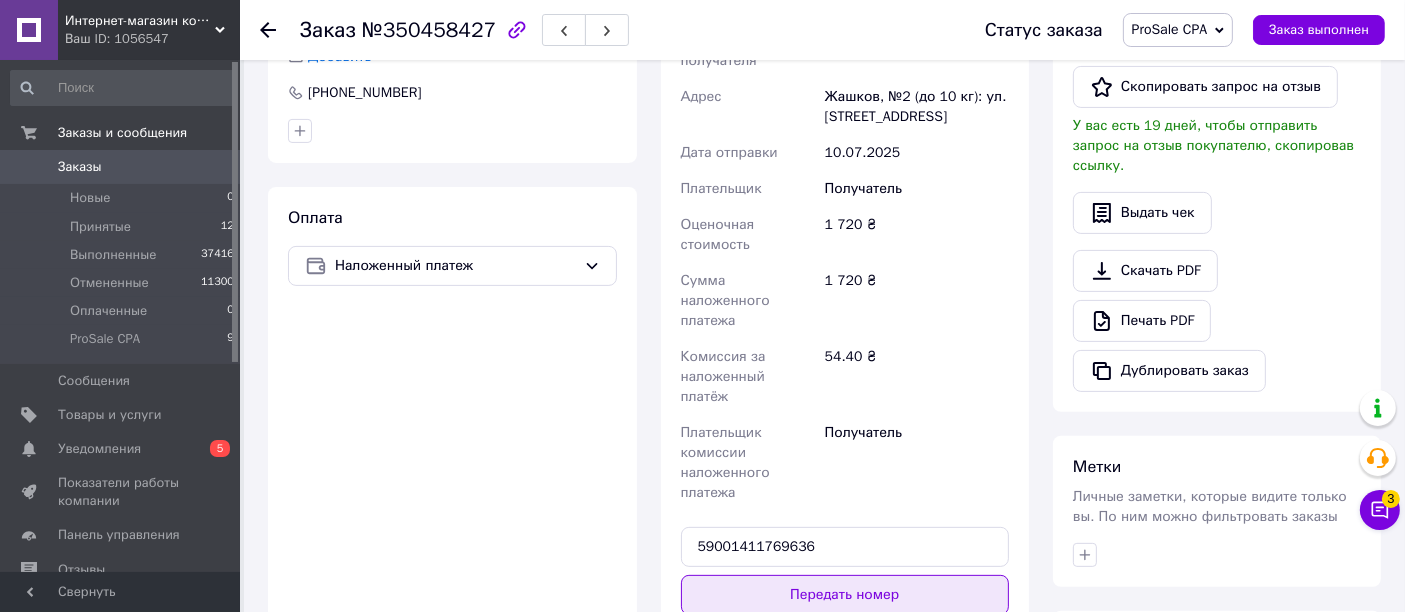 click on "Передать номер" at bounding box center (845, 595) 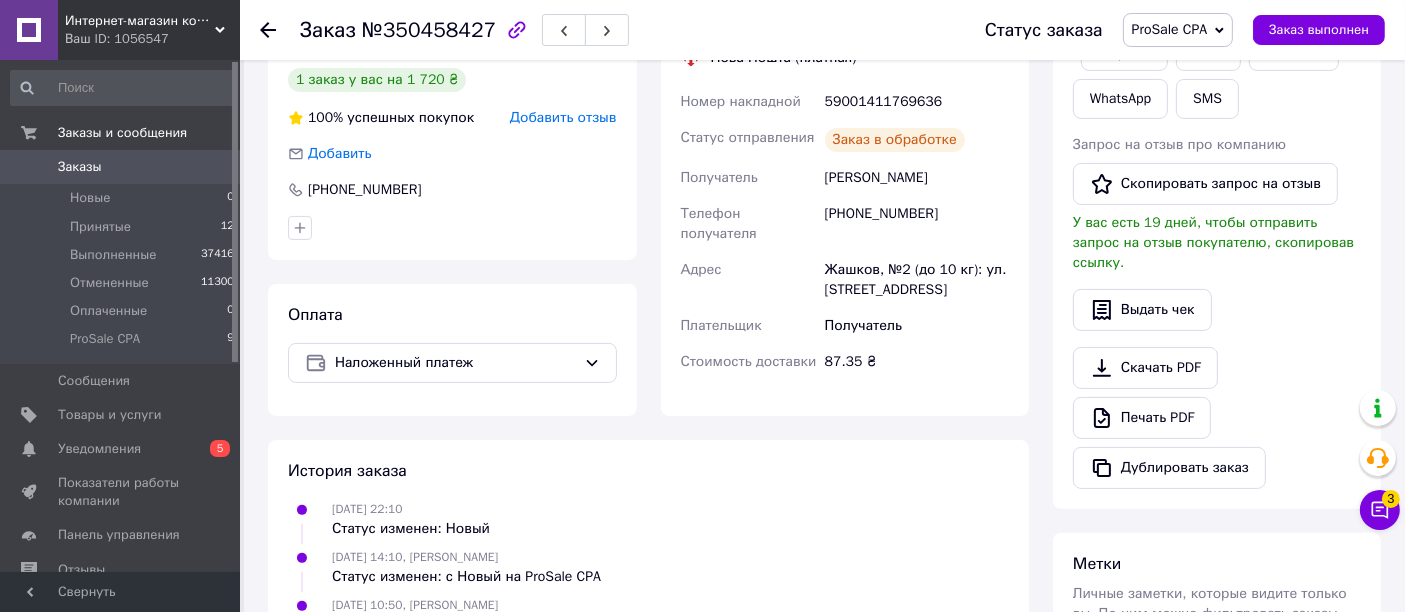 scroll, scrollTop: 333, scrollLeft: 0, axis: vertical 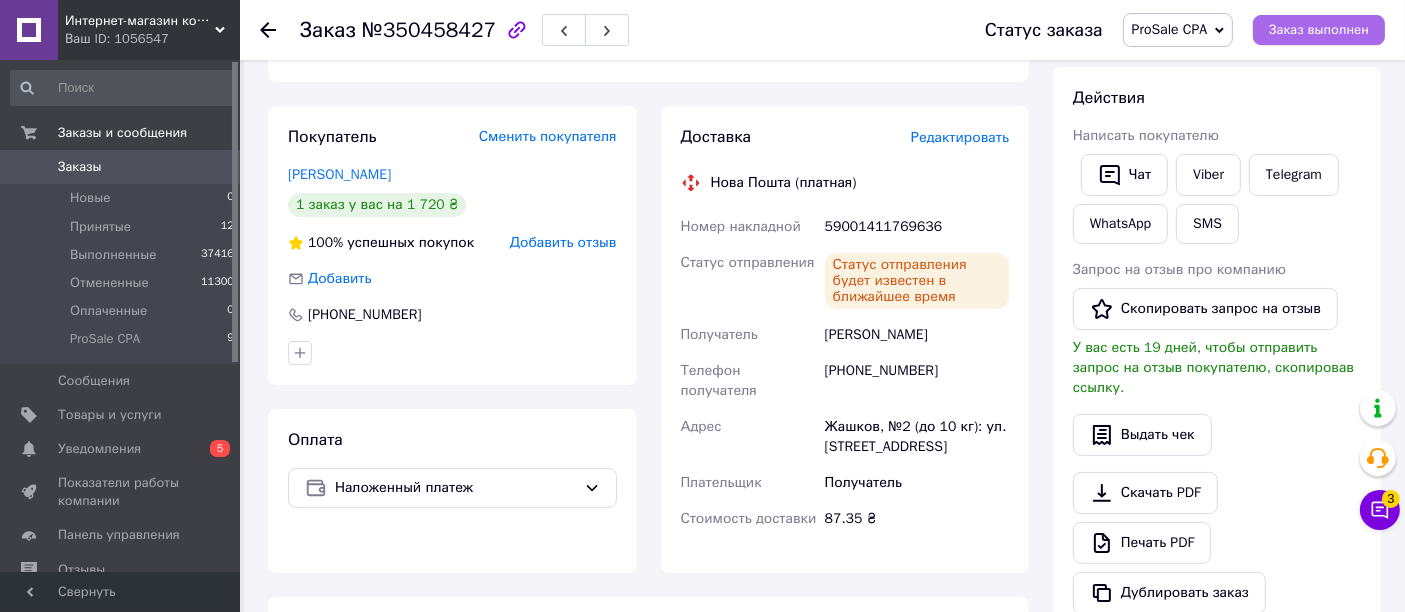 click on "Заказ выполнен" at bounding box center (1319, 30) 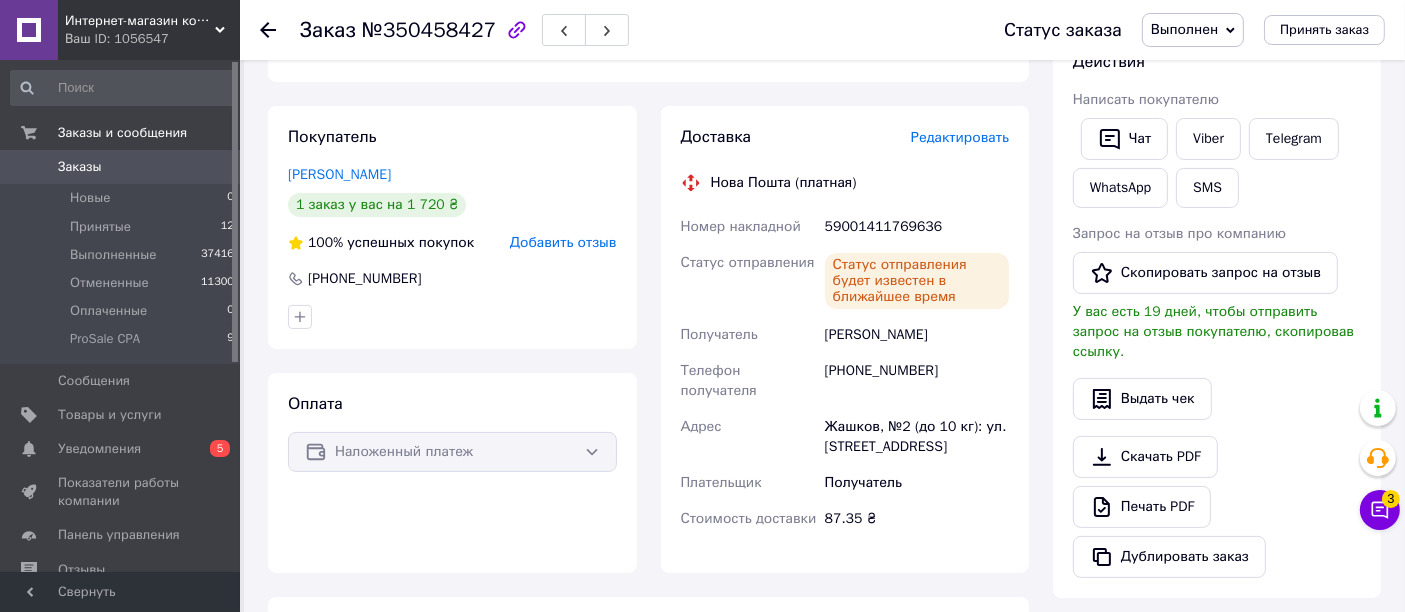 click on "Заказы" at bounding box center (80, 167) 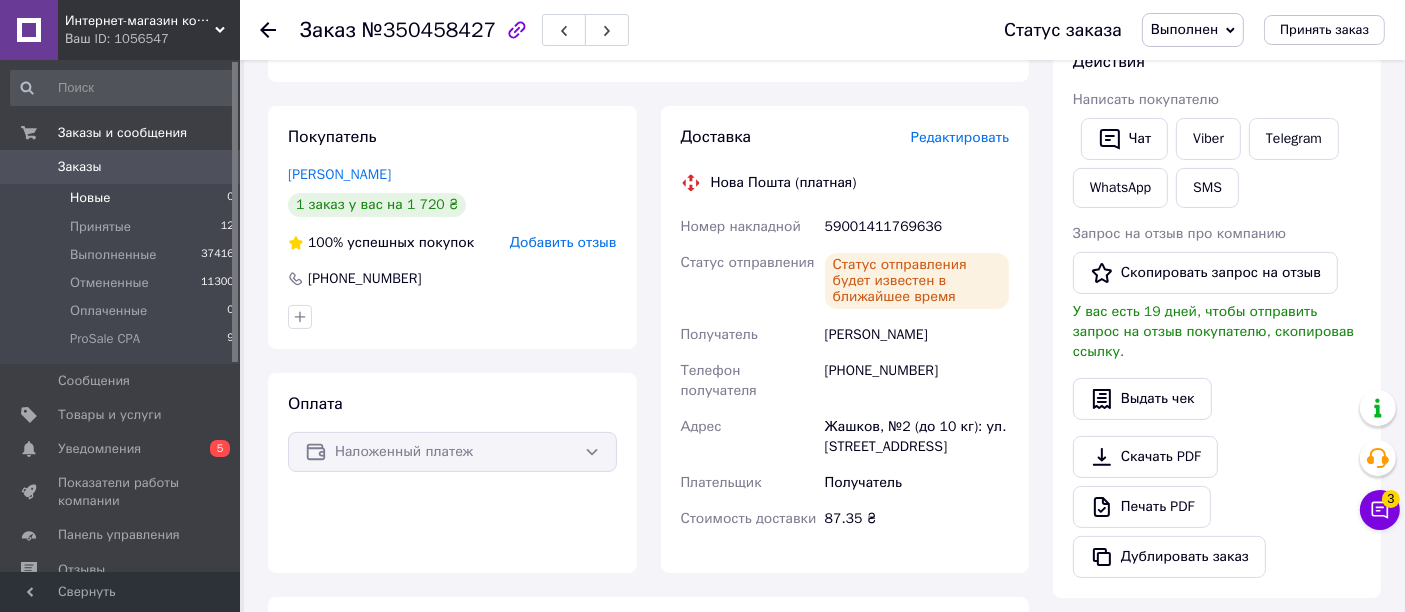 scroll, scrollTop: 0, scrollLeft: 0, axis: both 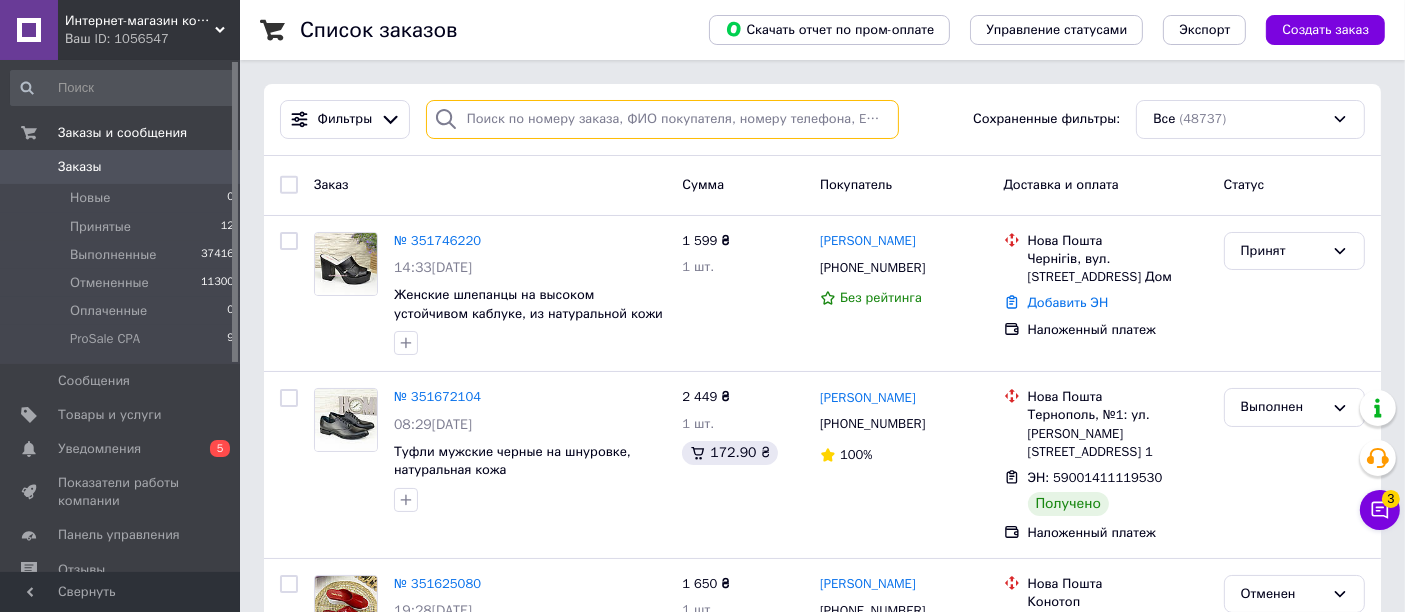 paste on "349720398" 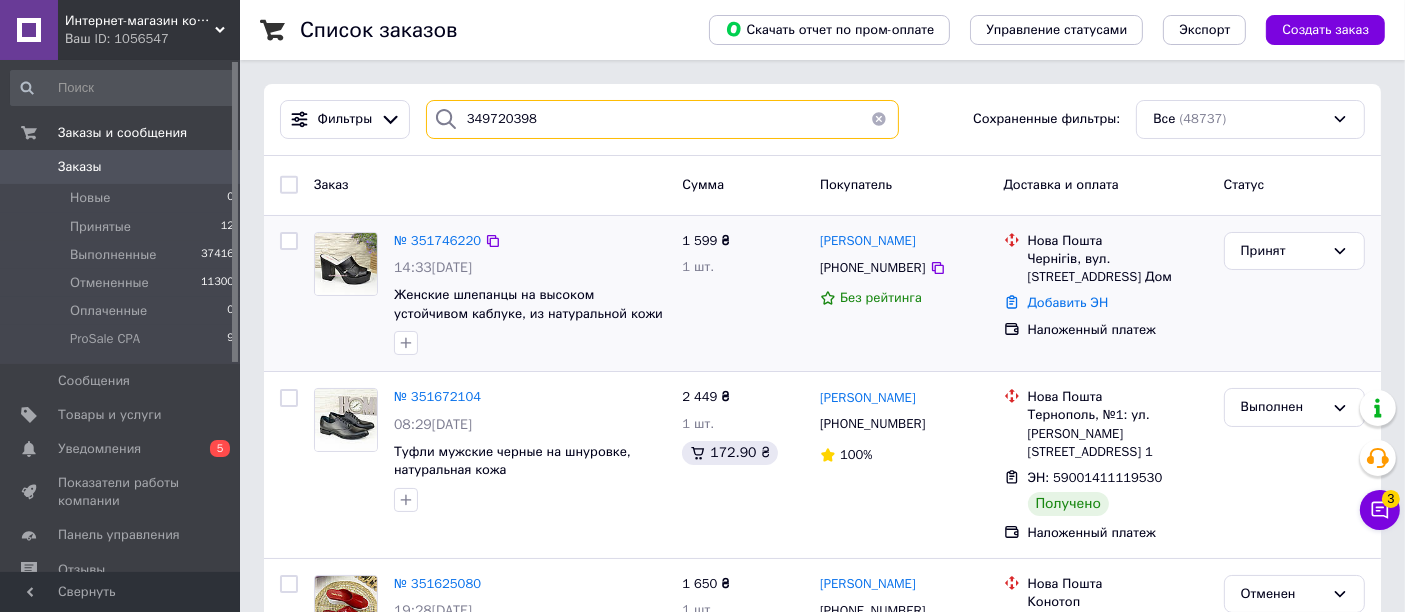 type on "349720398" 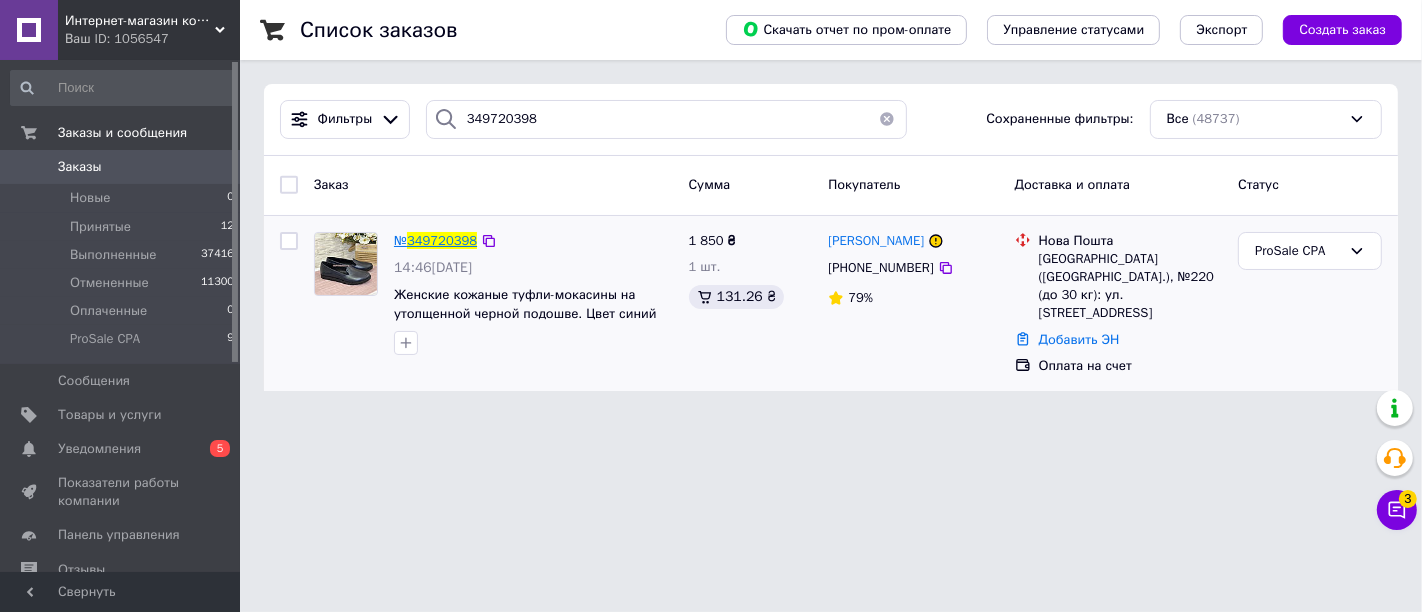 click on "349720398" at bounding box center [442, 240] 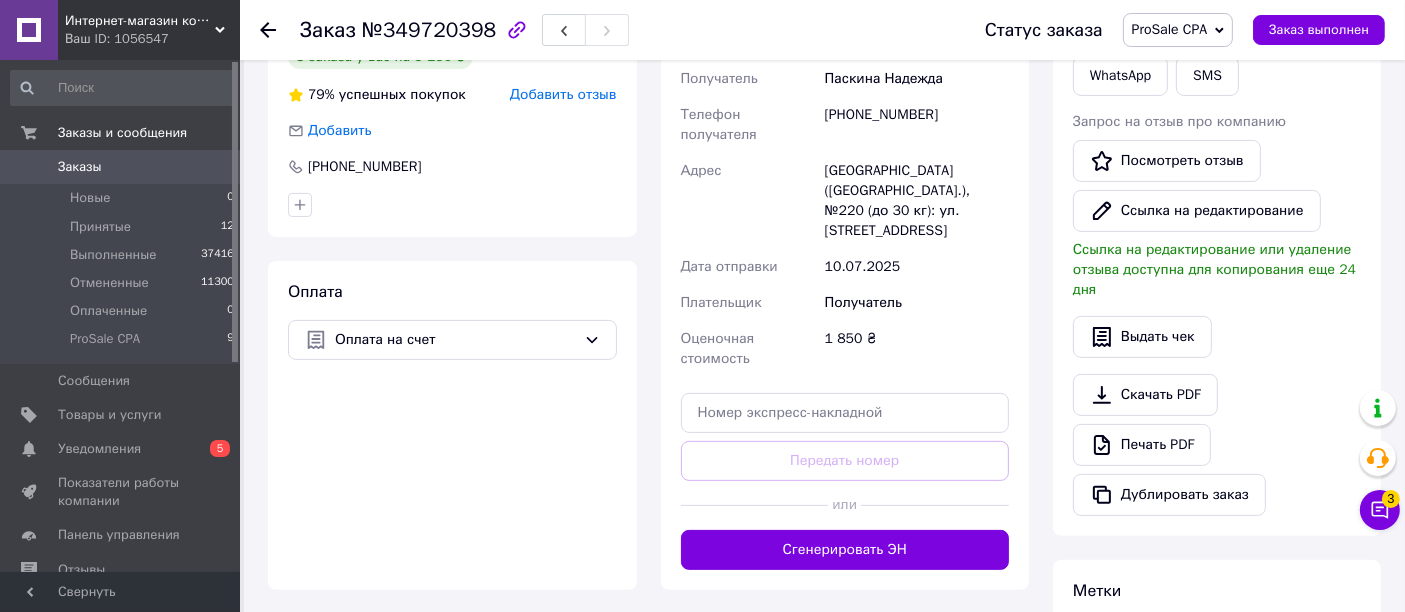 scroll, scrollTop: 666, scrollLeft: 0, axis: vertical 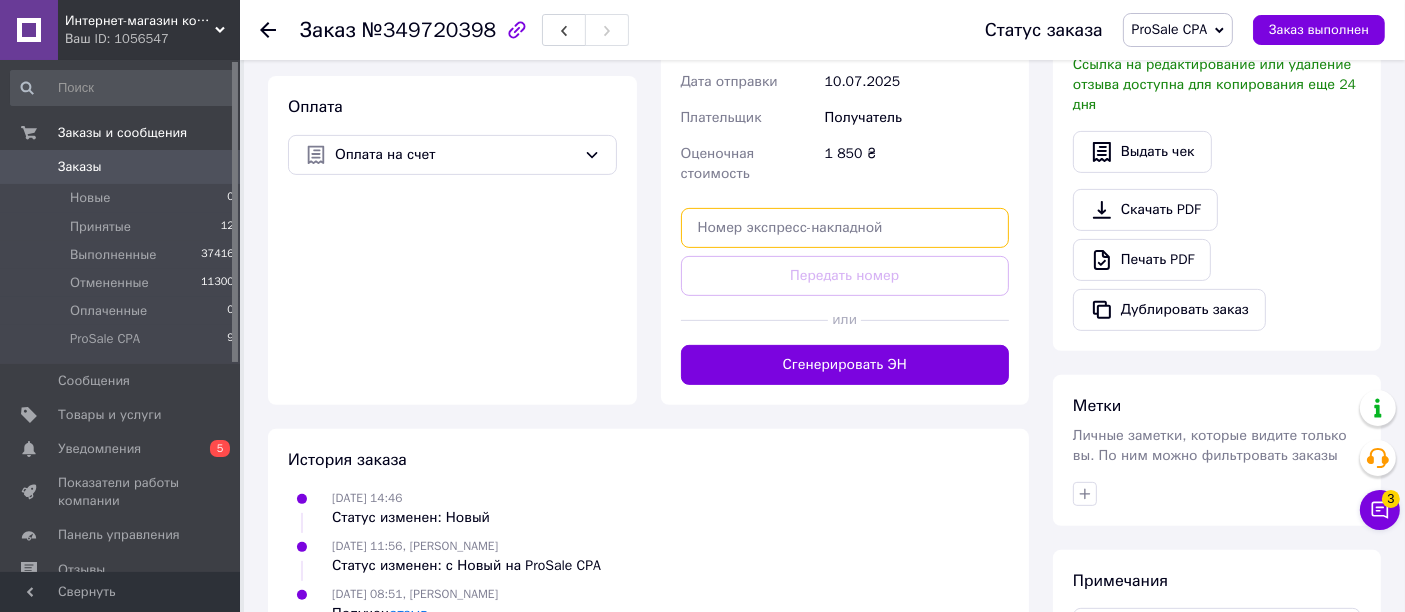 click at bounding box center [845, 228] 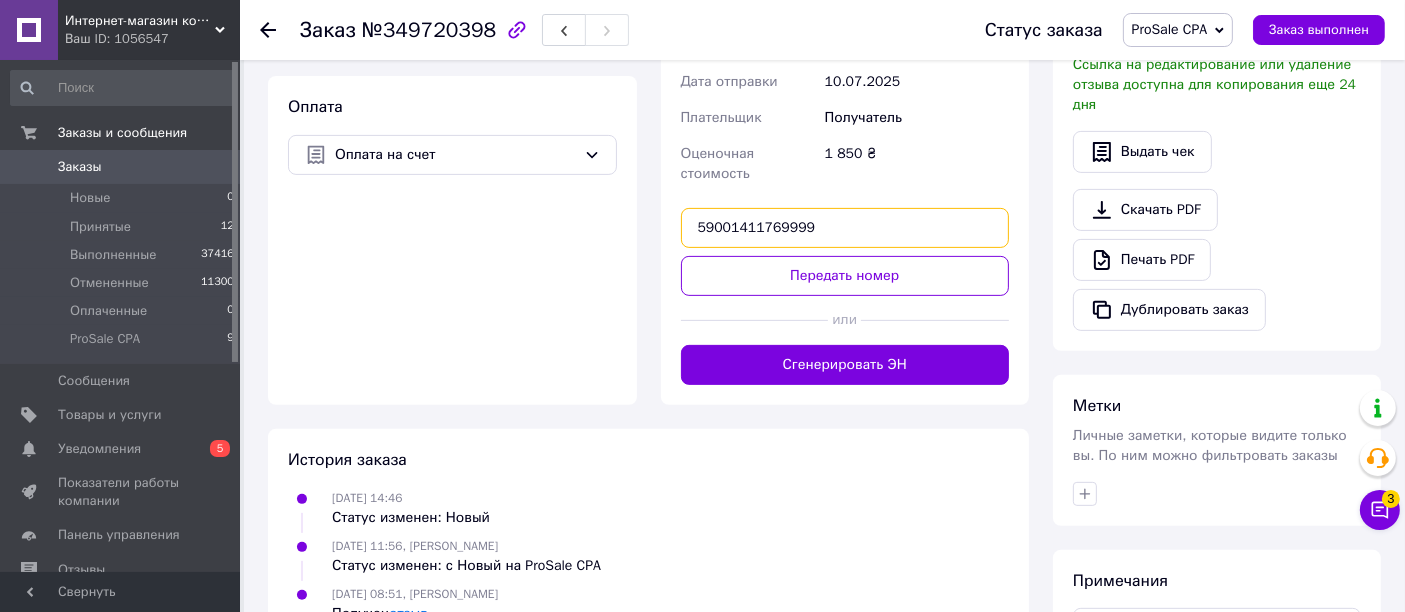 type on "59001411769999" 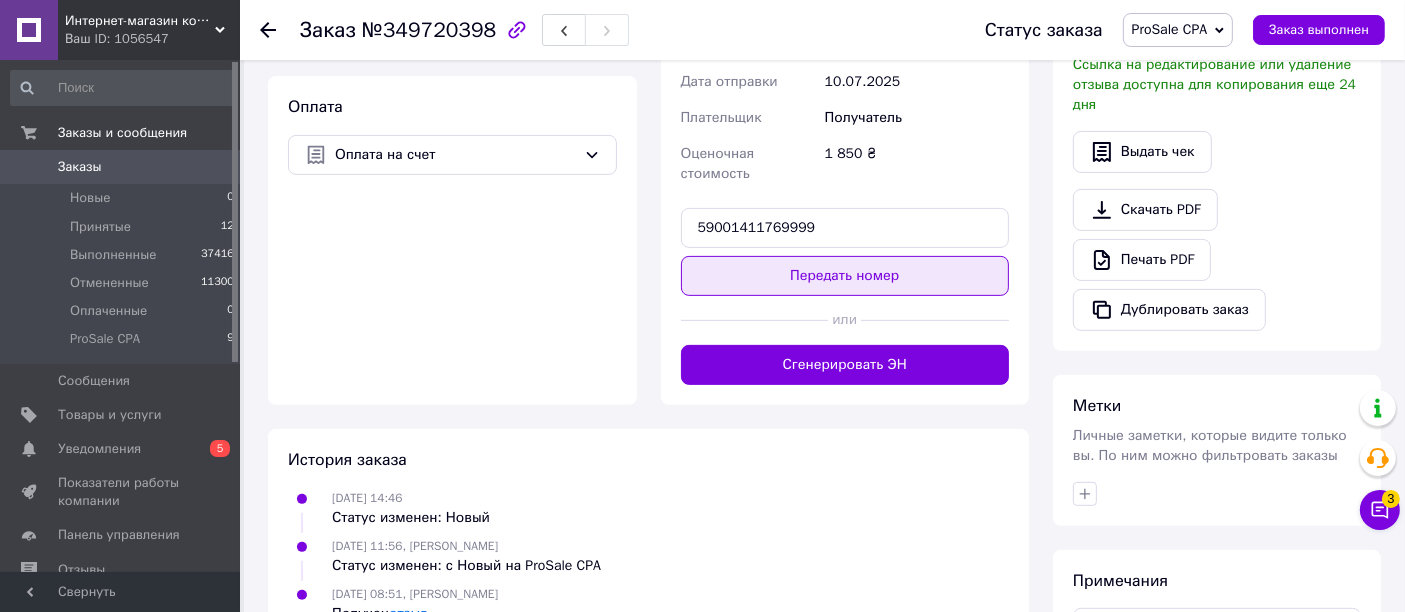 click on "Передать номер" at bounding box center (845, 276) 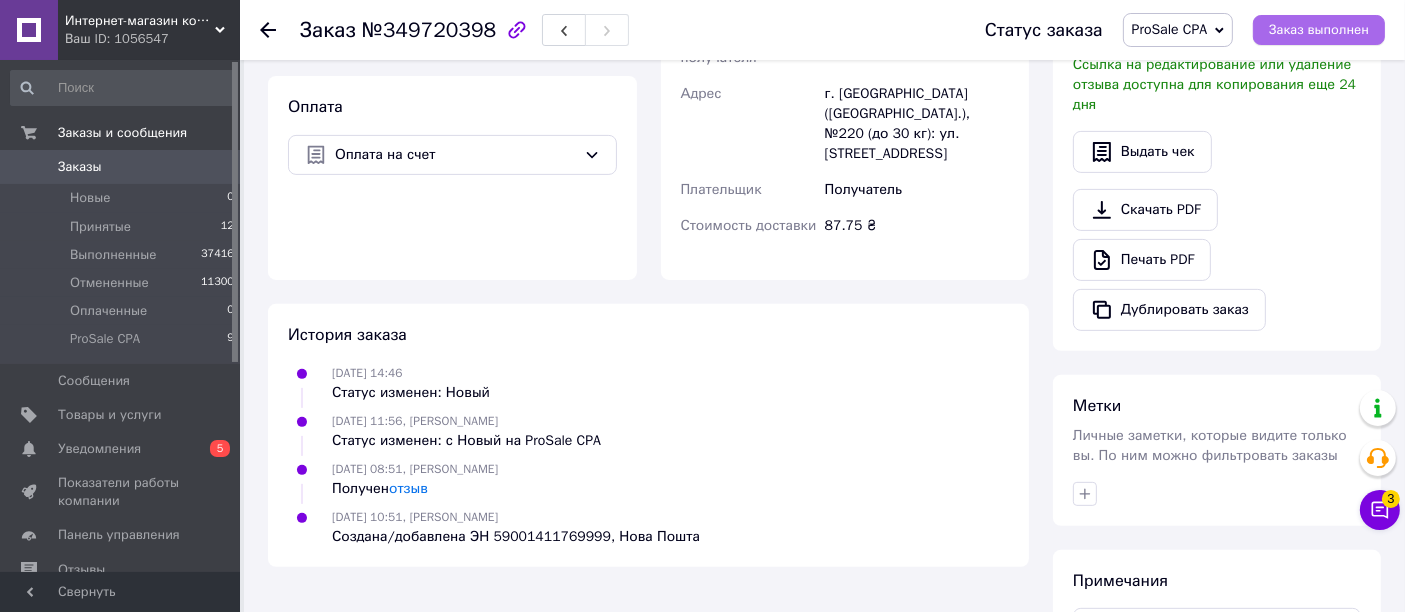 click on "Заказ выполнен" at bounding box center (1319, 30) 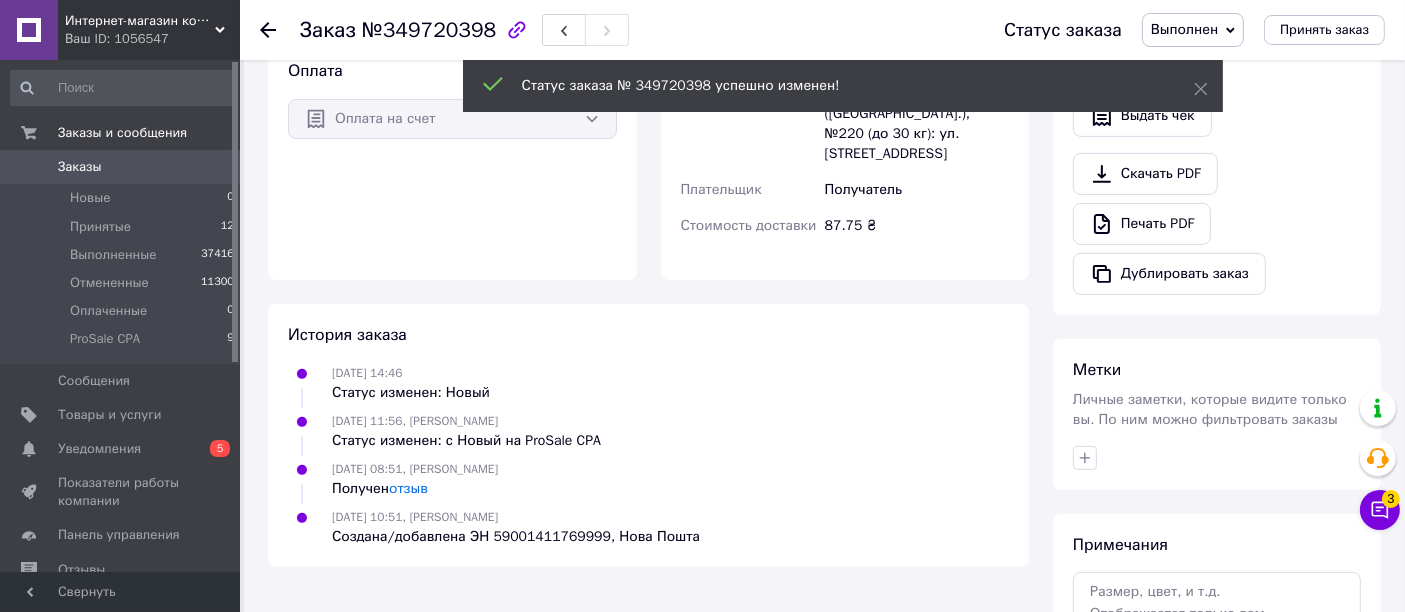 scroll, scrollTop: 630, scrollLeft: 0, axis: vertical 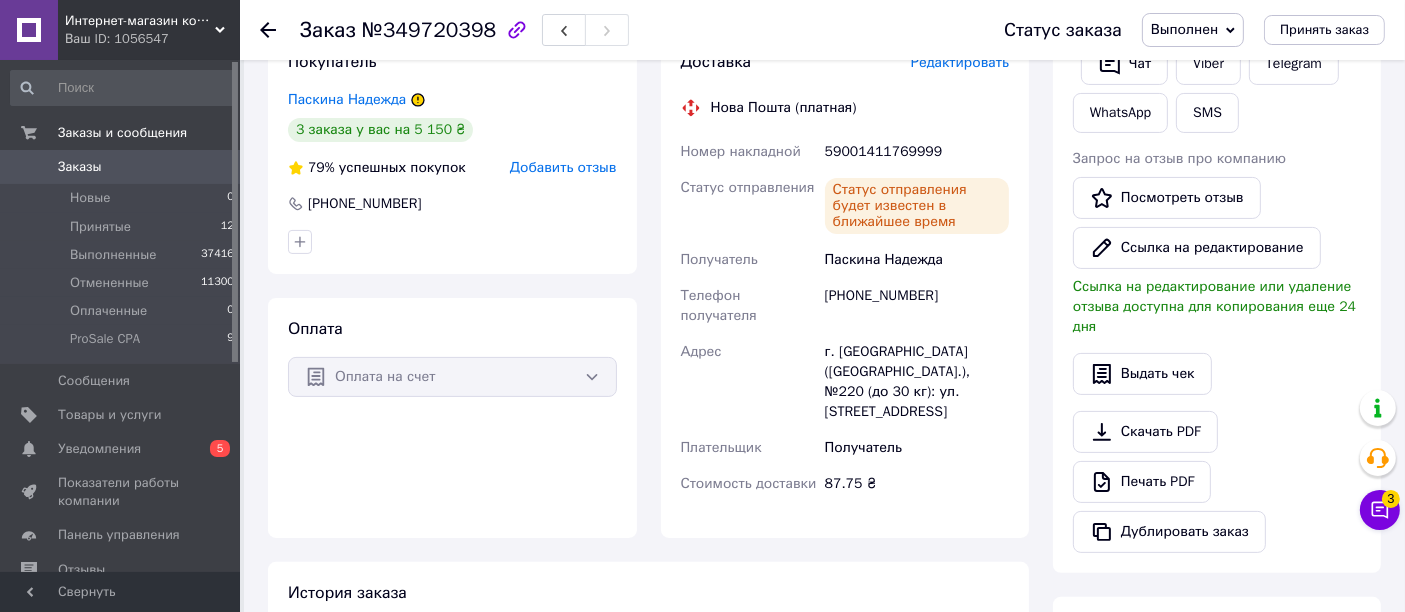 click on "Заказы" at bounding box center [121, 167] 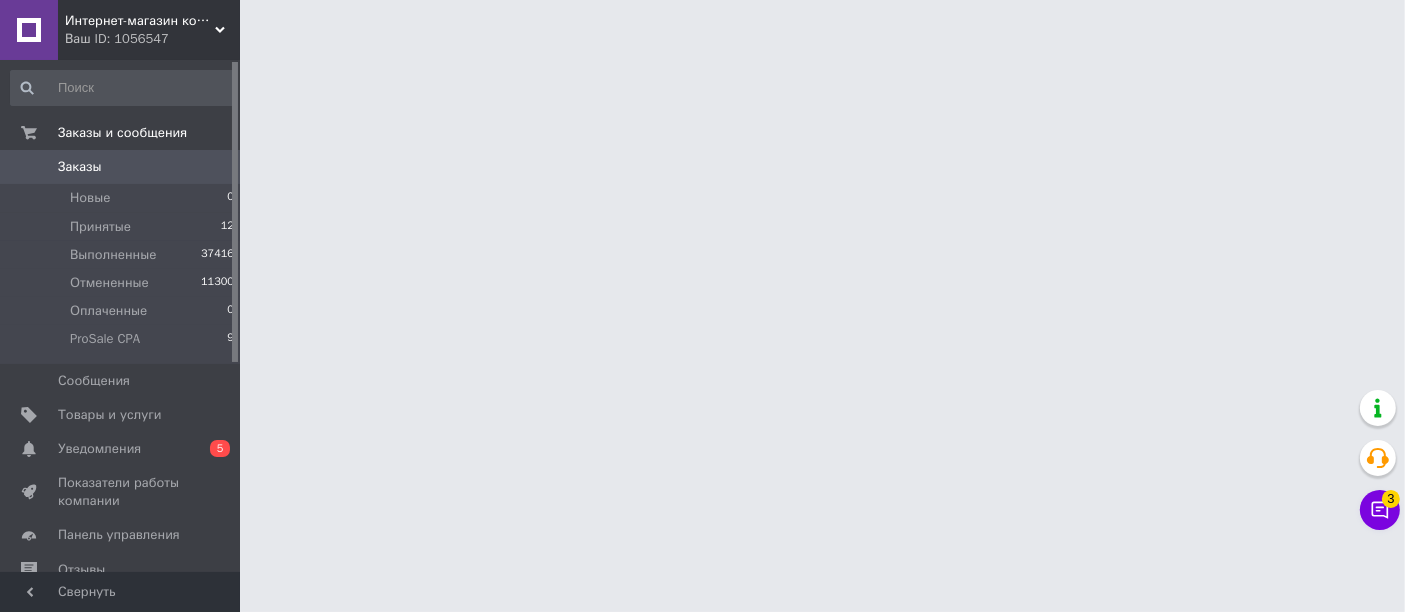 scroll, scrollTop: 0, scrollLeft: 0, axis: both 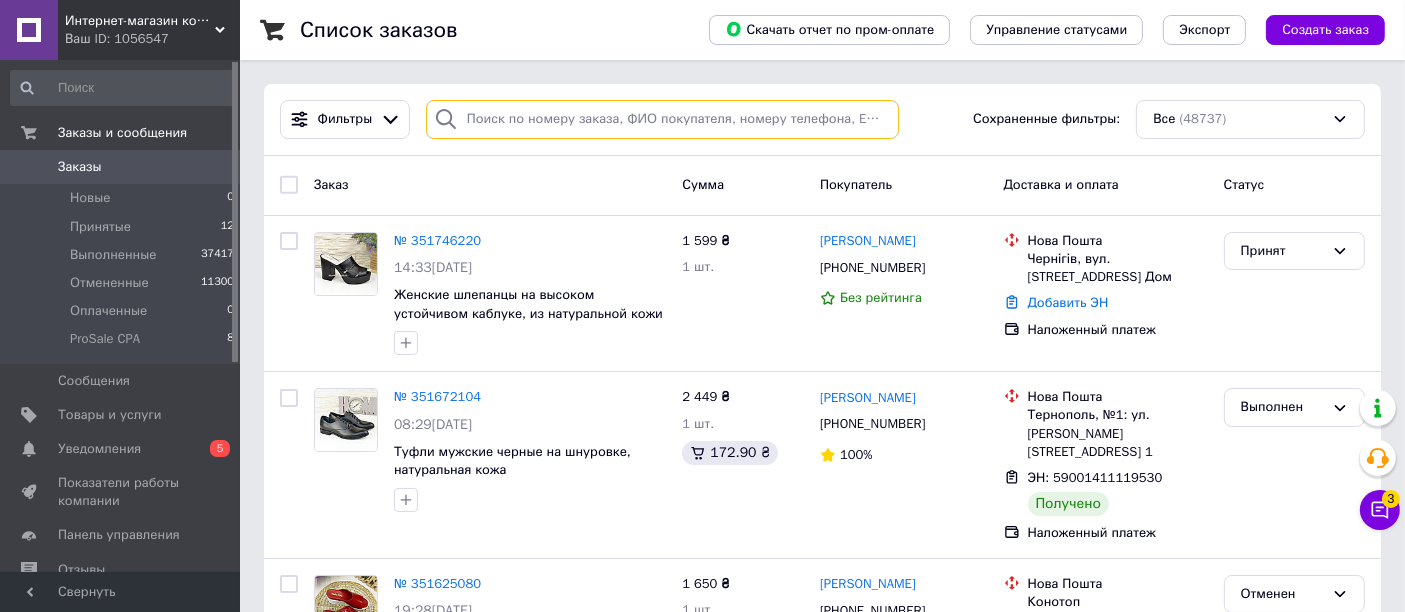 paste on "350470617" 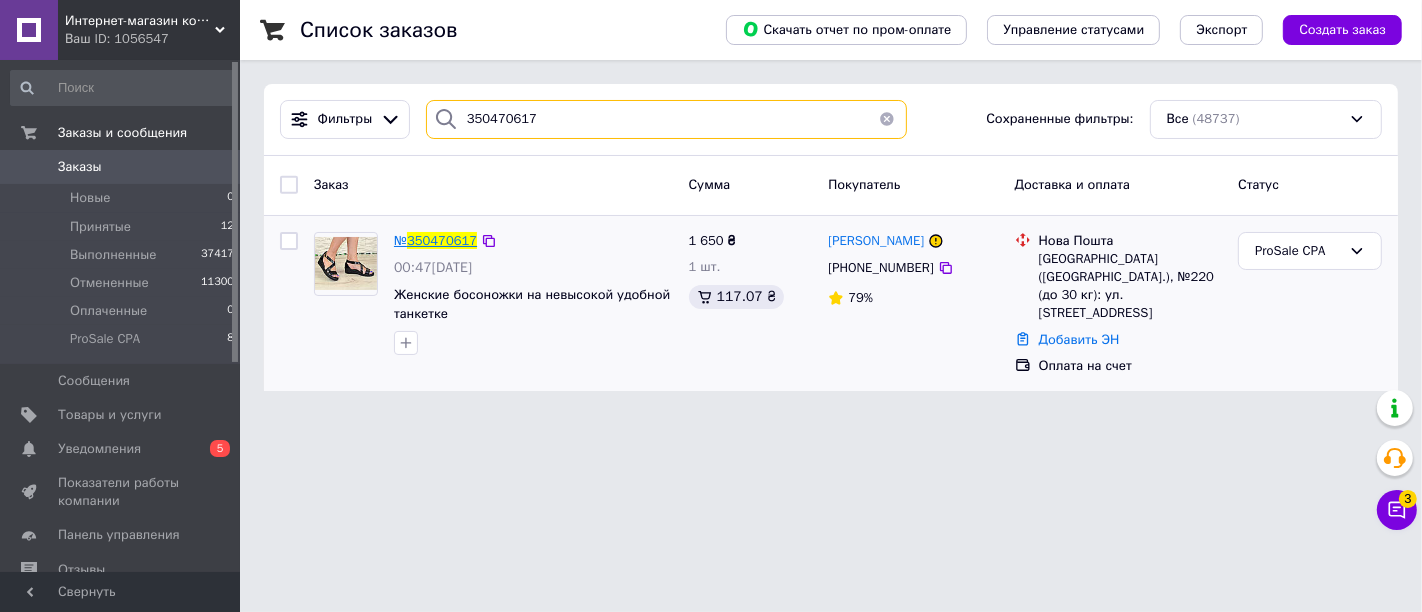type on "350470617" 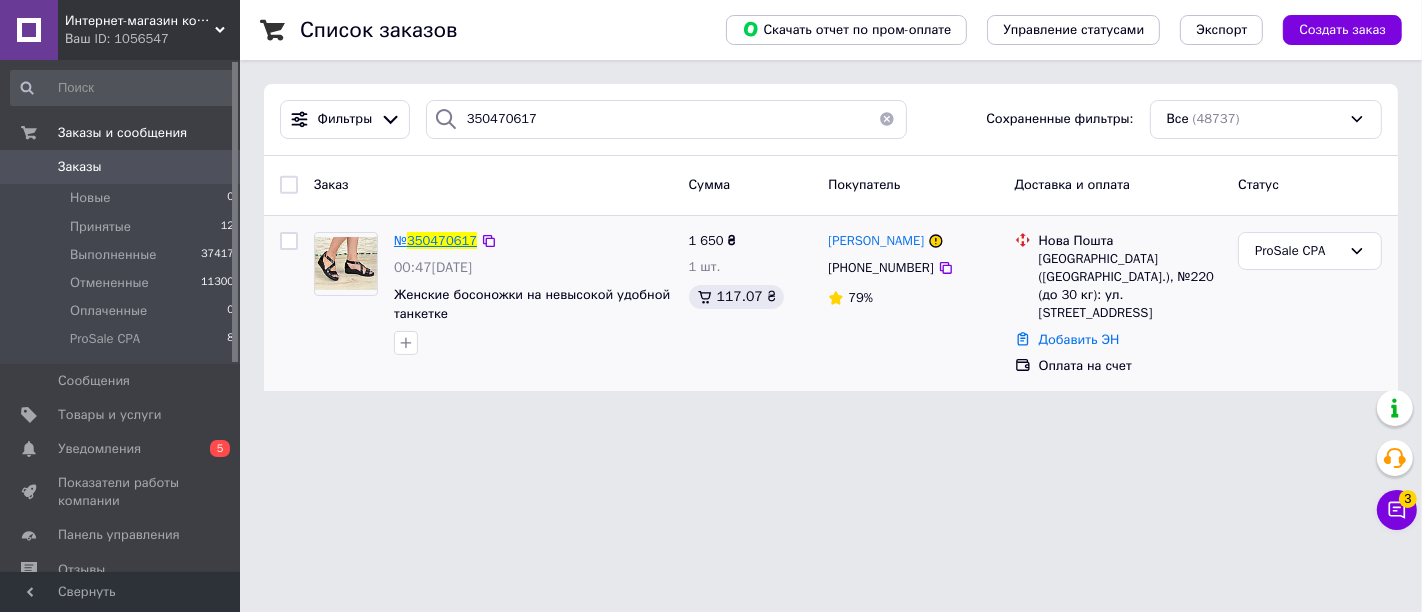 click on "350470617" at bounding box center [442, 240] 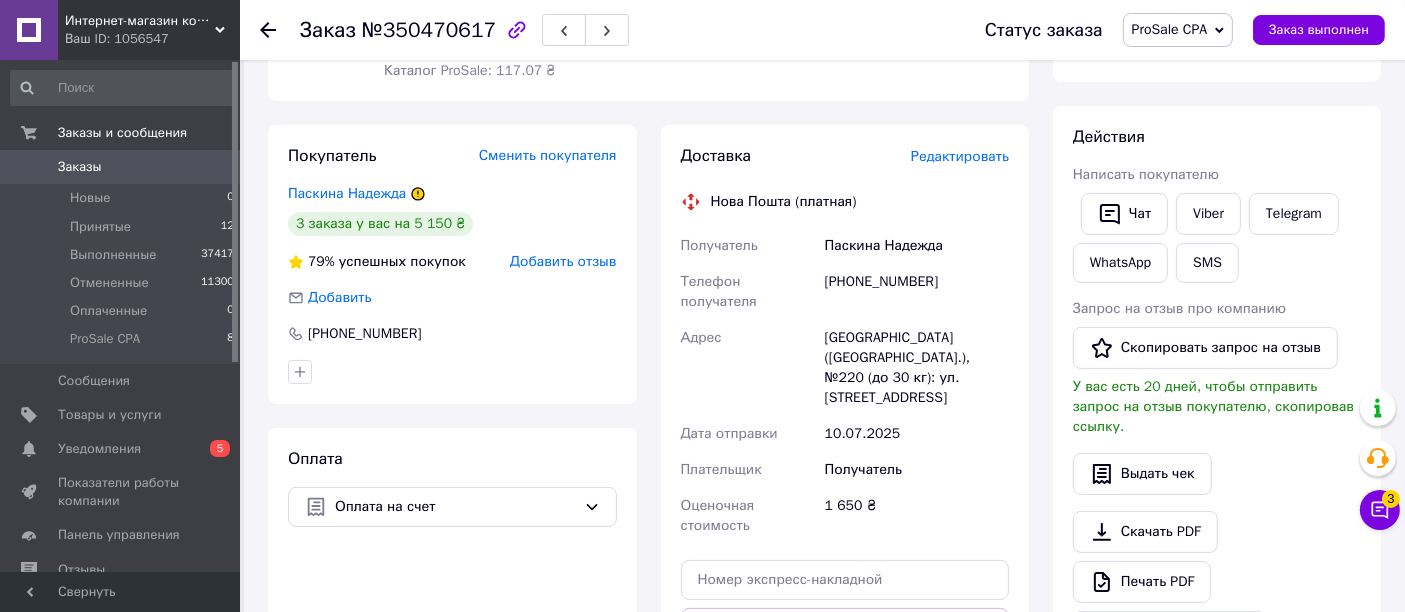 scroll, scrollTop: 501, scrollLeft: 0, axis: vertical 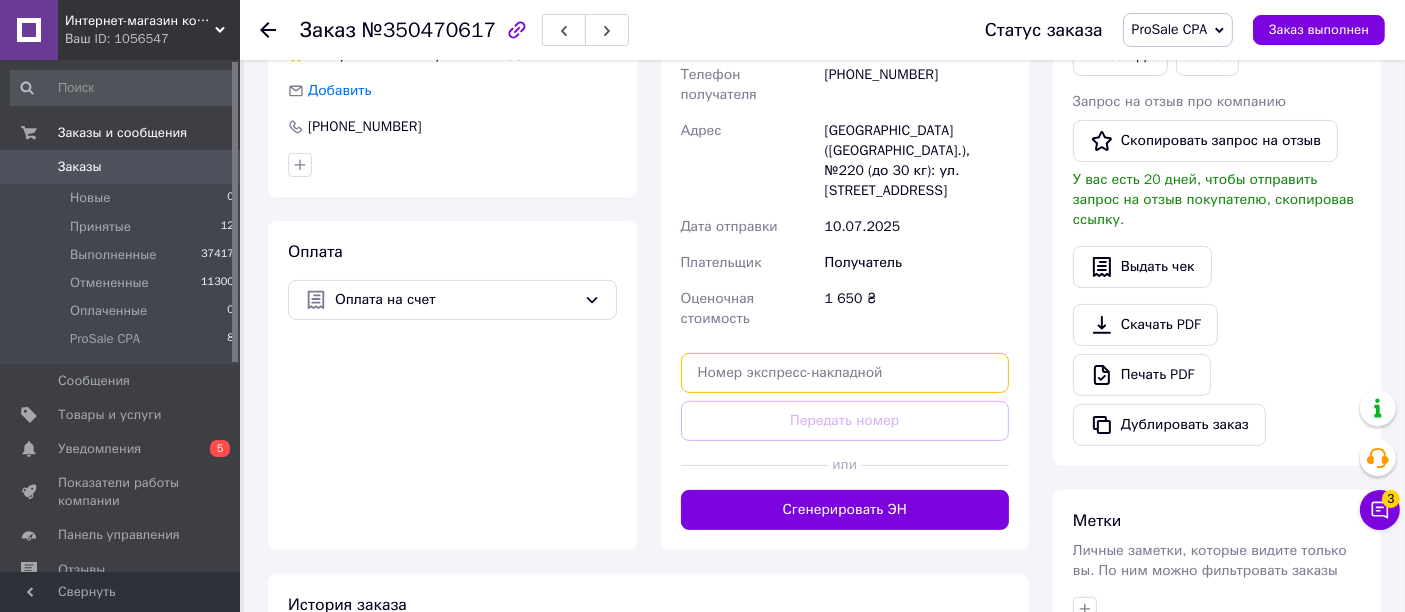 click at bounding box center (845, 373) 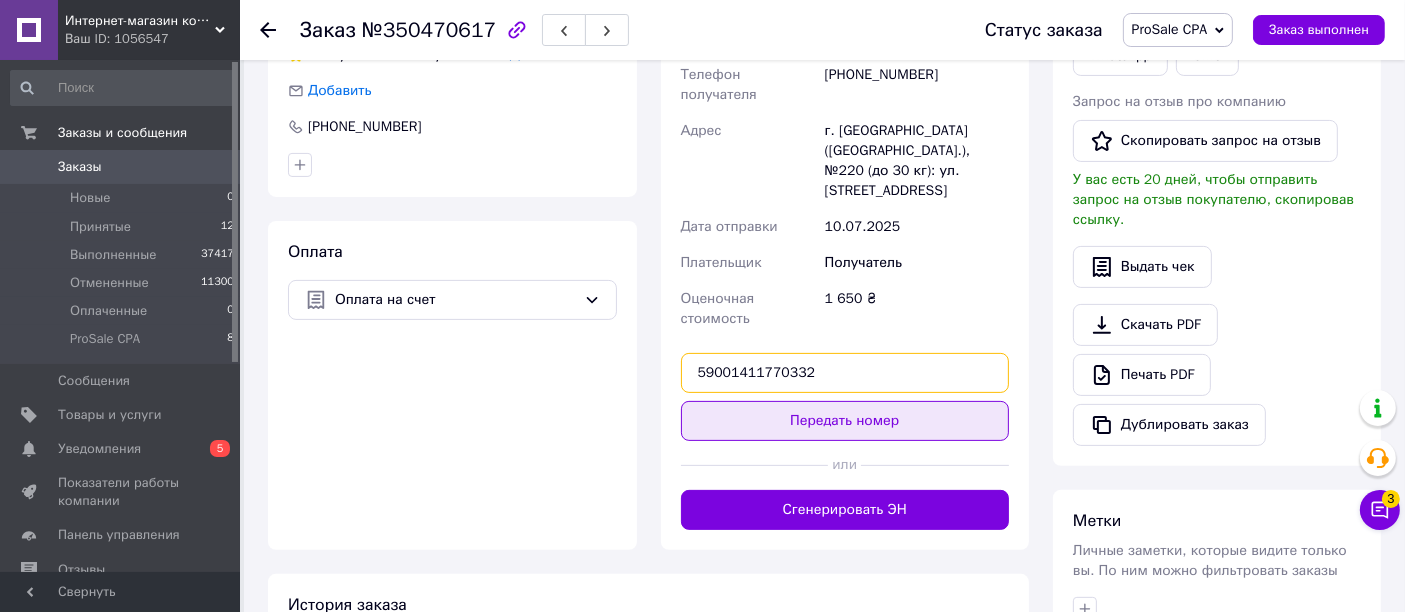 type on "59001411770332" 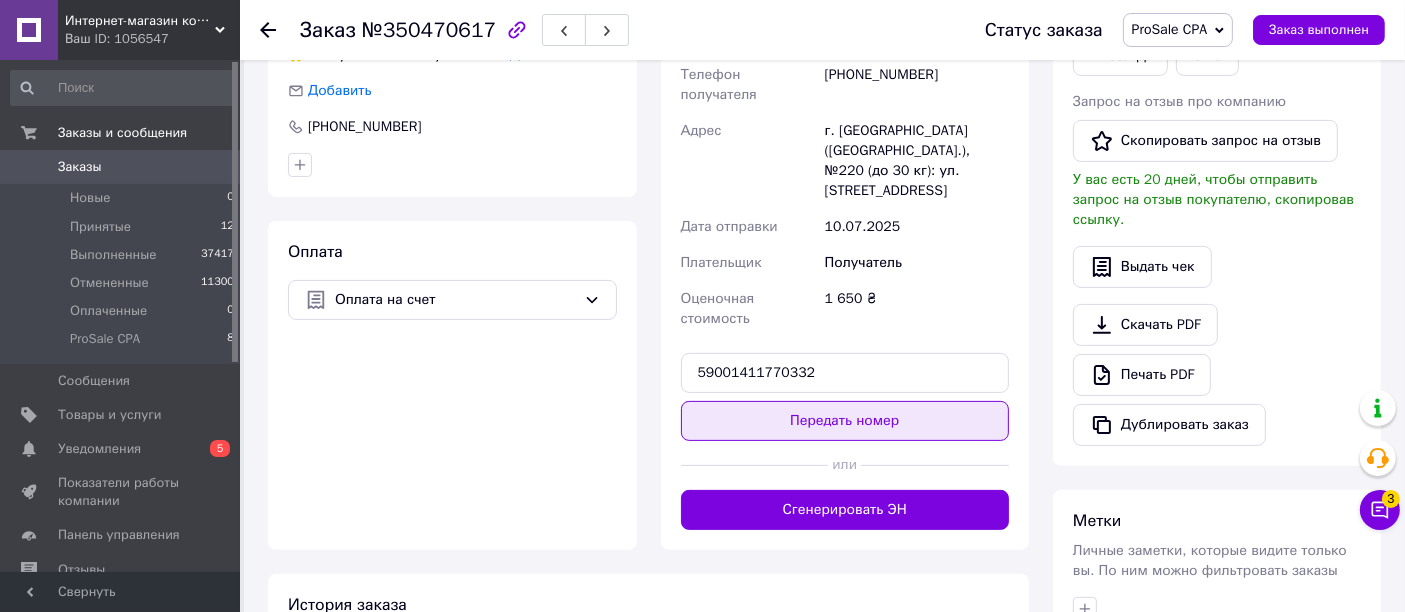 click on "Передать номер" at bounding box center (845, 421) 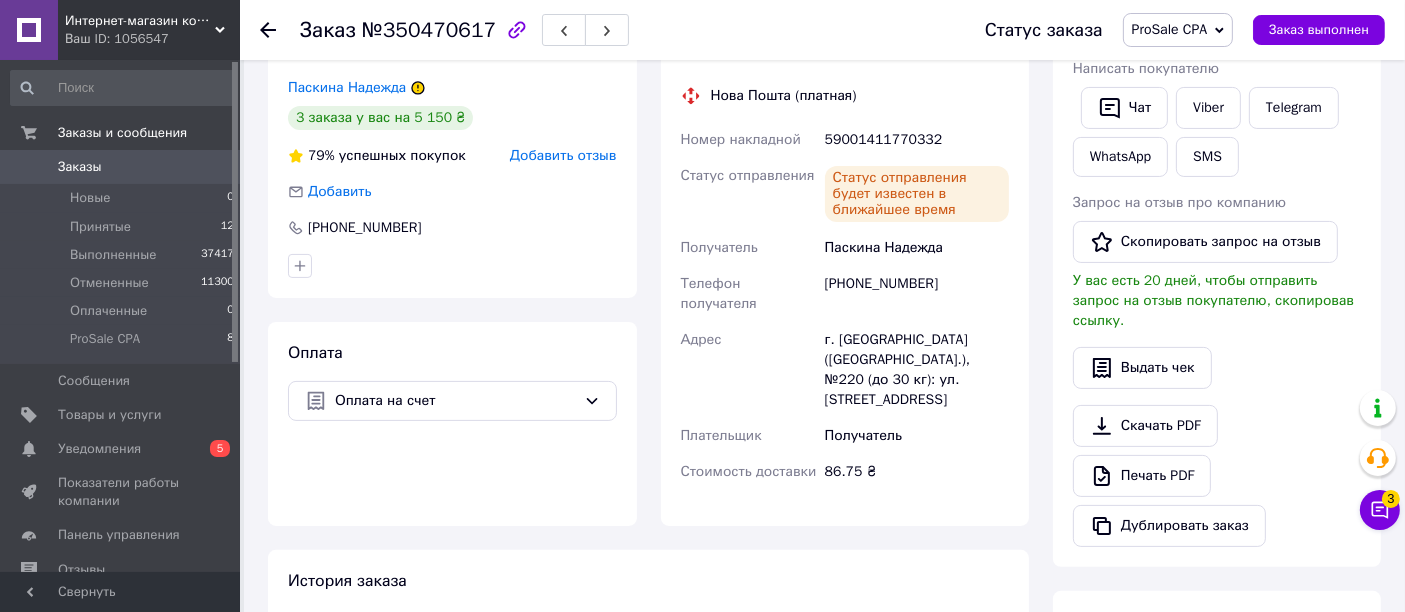 scroll, scrollTop: 279, scrollLeft: 0, axis: vertical 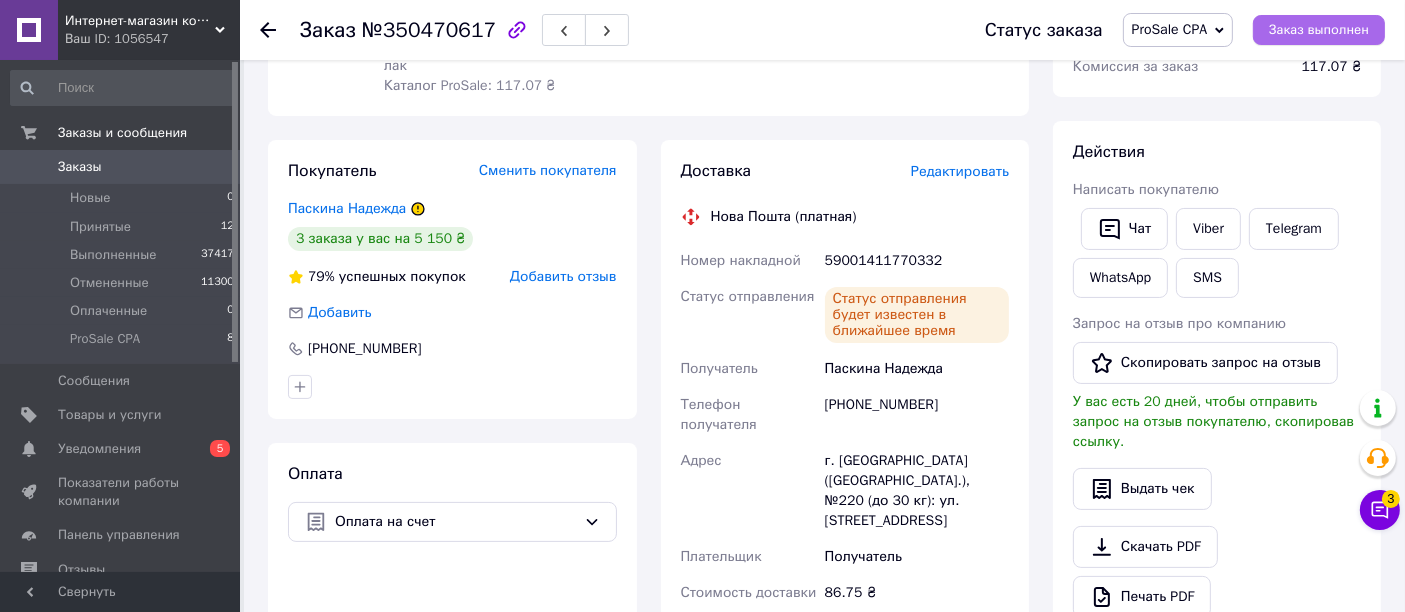 click on "Заказ выполнен" at bounding box center [1319, 30] 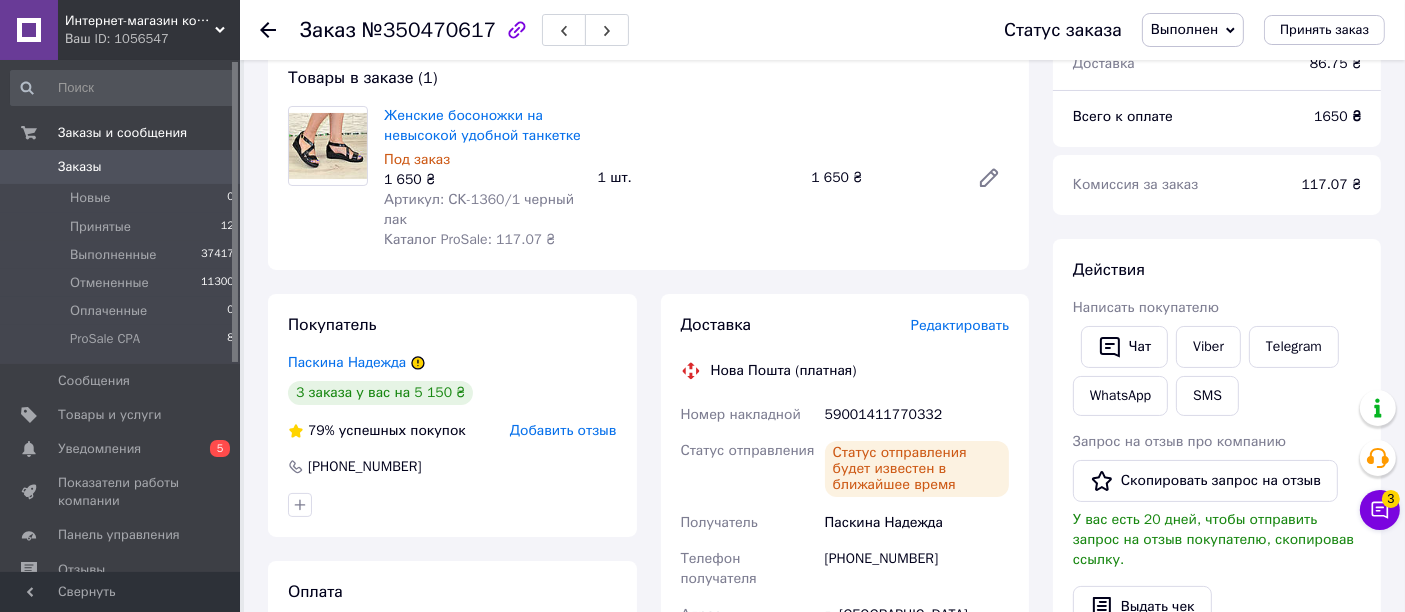 scroll, scrollTop: 0, scrollLeft: 0, axis: both 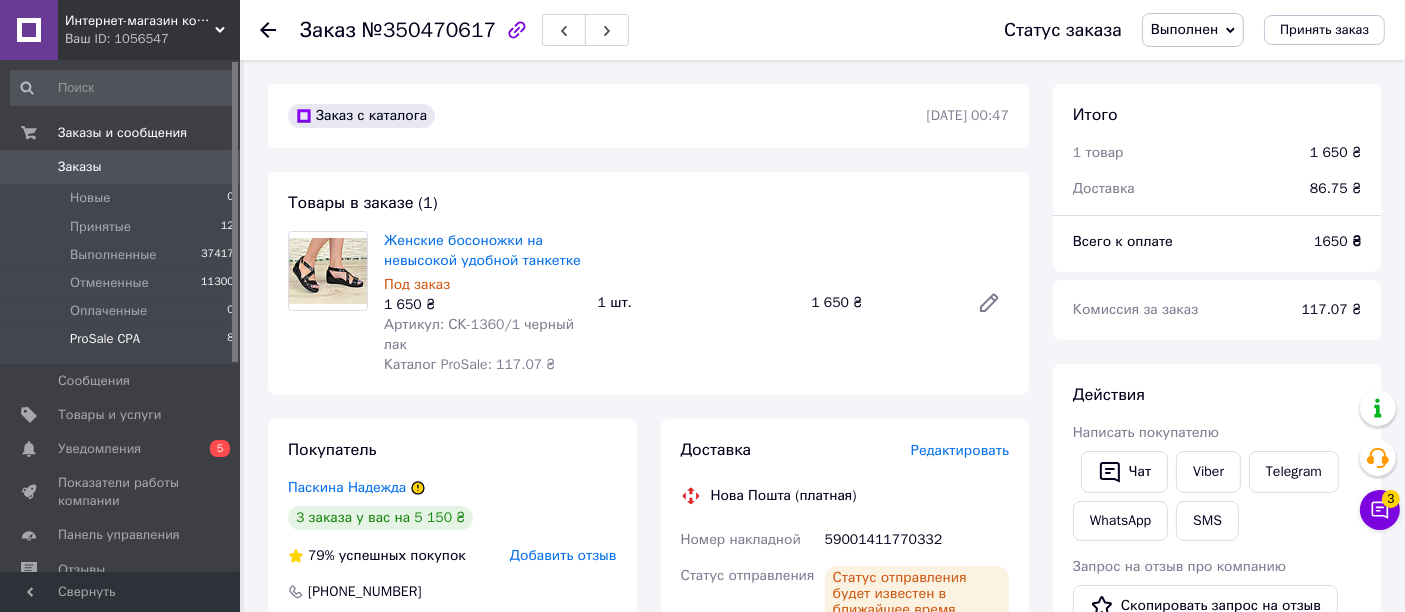 click on "ProSale CPA" at bounding box center [105, 339] 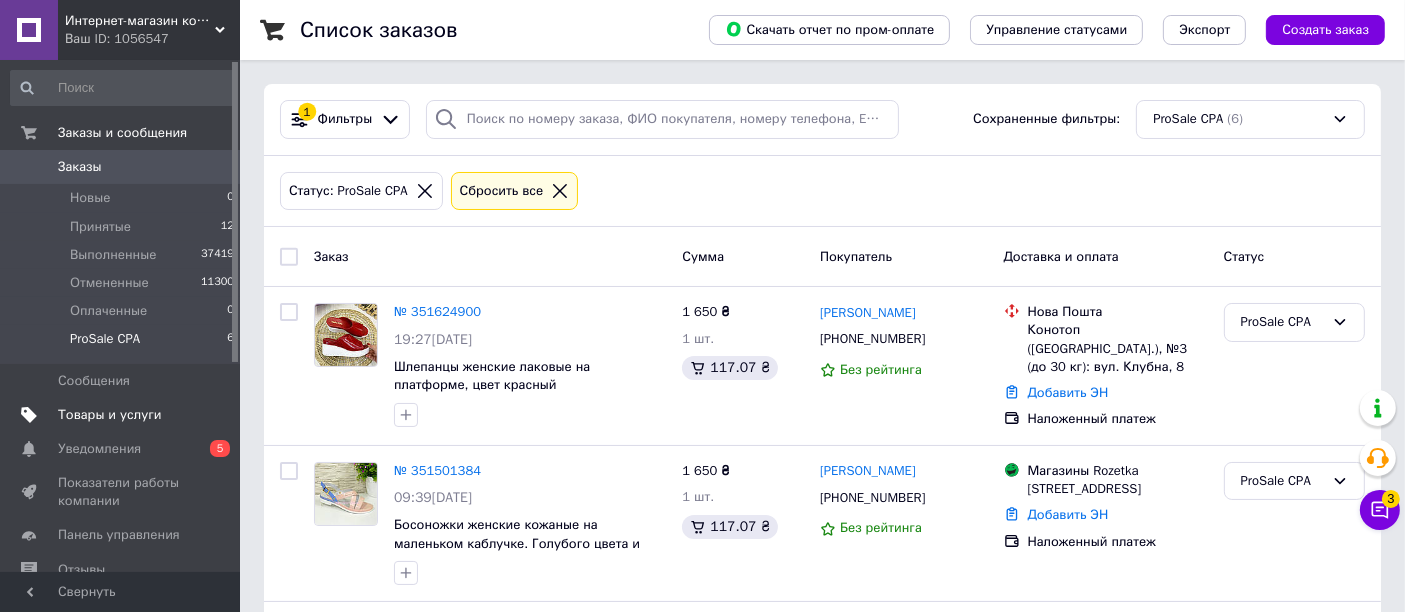 click on "Товары и услуги" at bounding box center [110, 415] 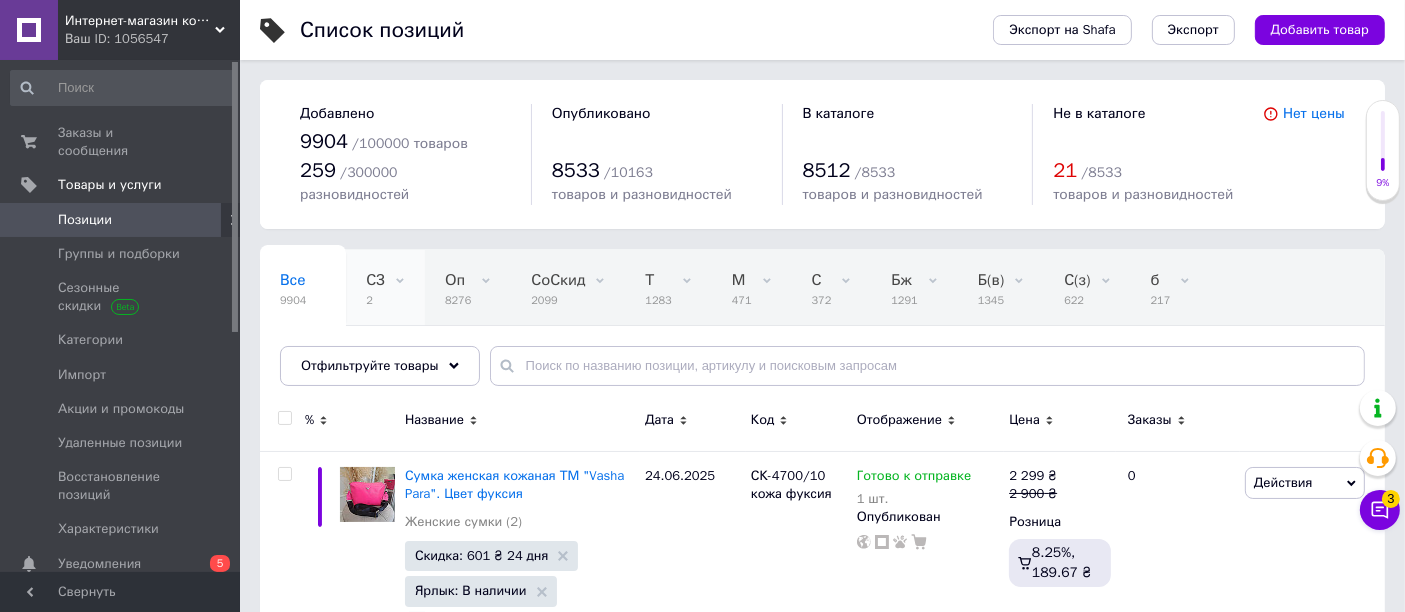click on "СЗ 2" at bounding box center [385, 288] 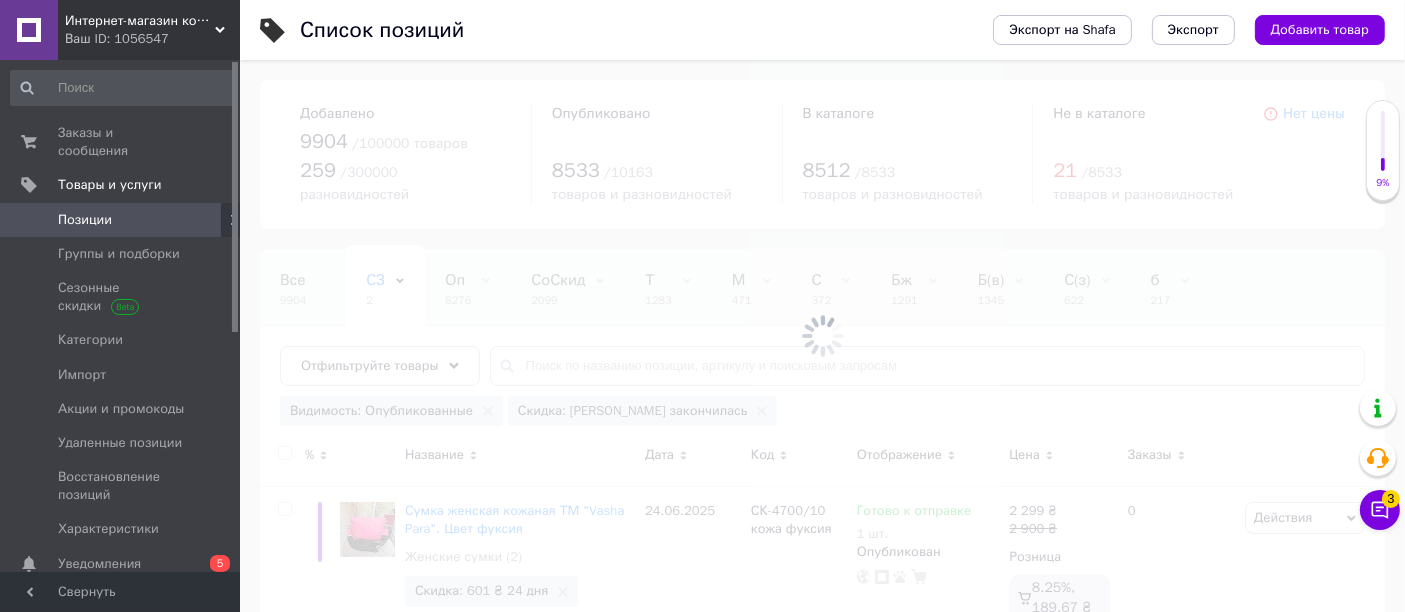 scroll, scrollTop: 0, scrollLeft: 94, axis: horizontal 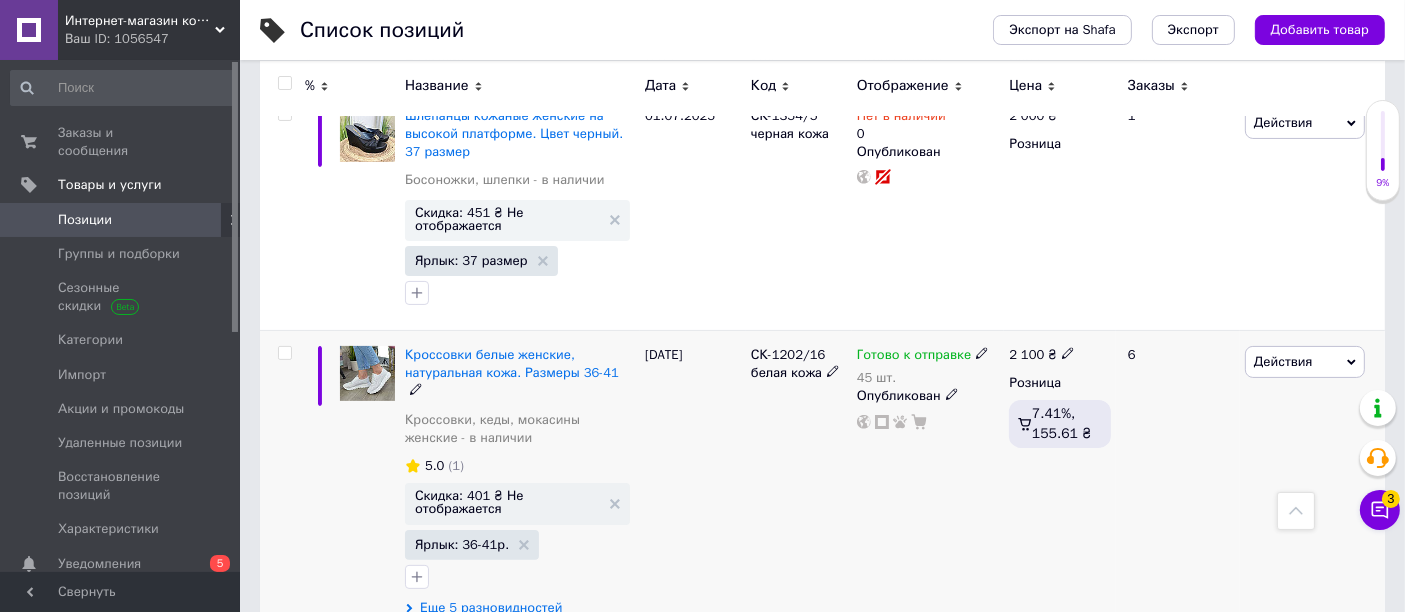 click at bounding box center (284, 353) 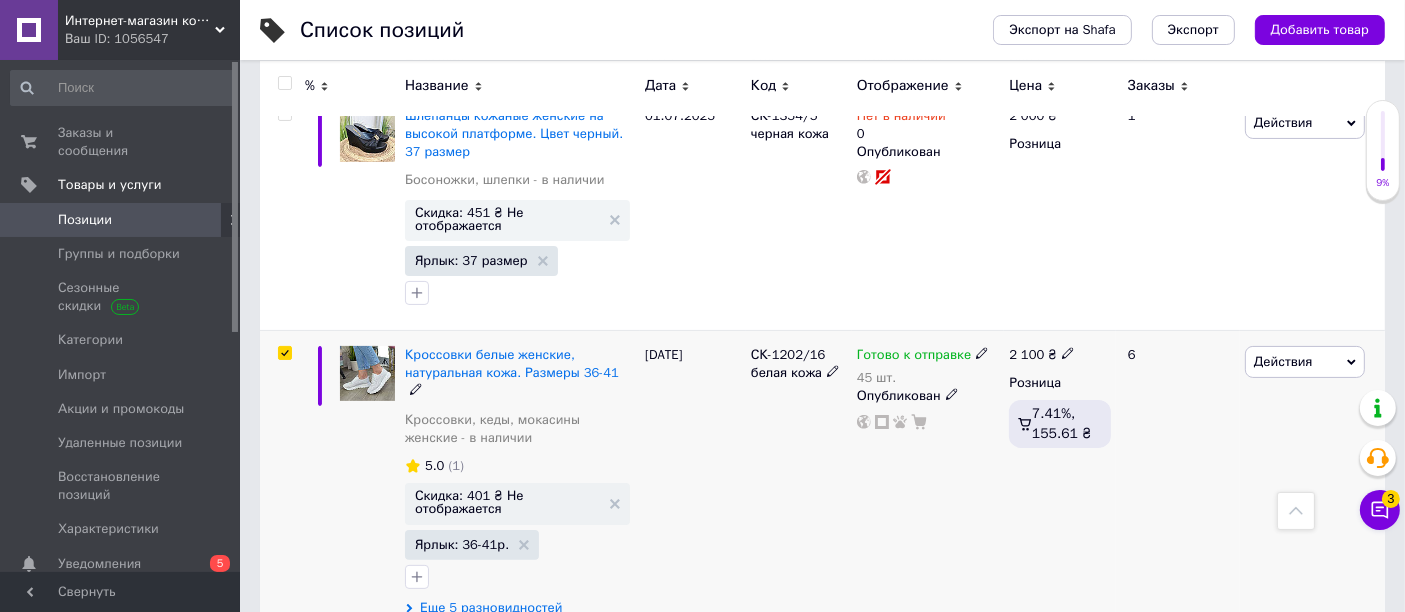checkbox on "true" 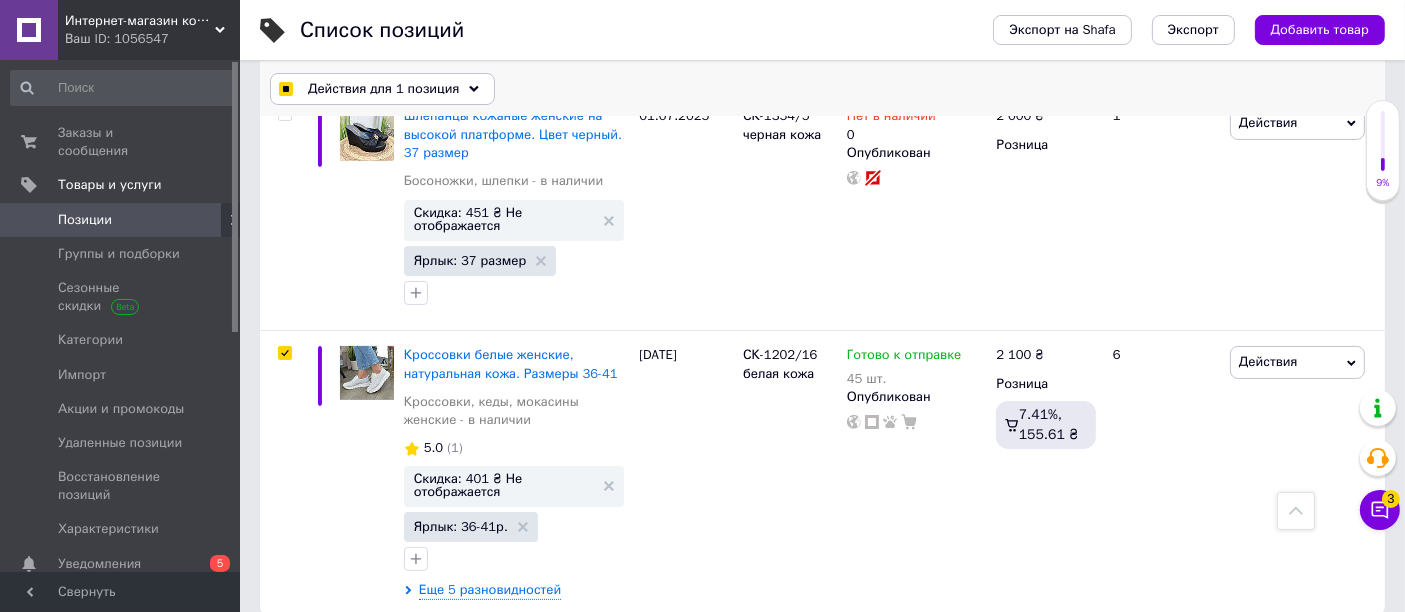 click on "Действия для 1 позиция" at bounding box center [383, 89] 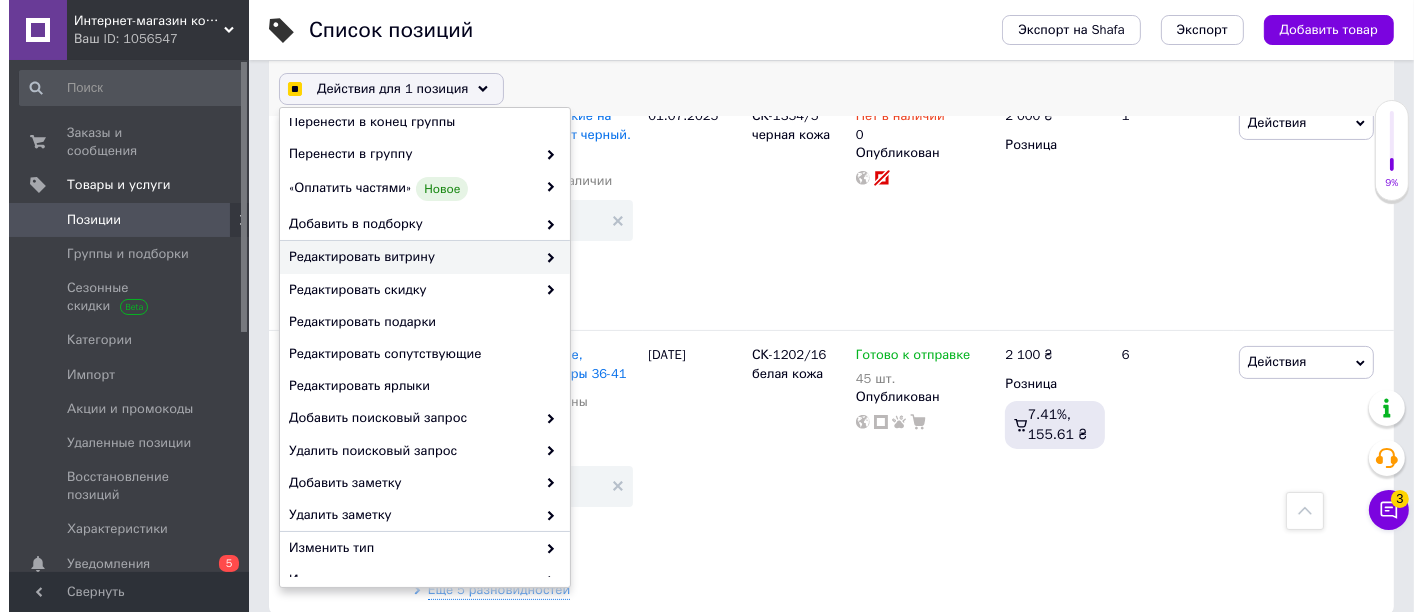scroll, scrollTop: 111, scrollLeft: 0, axis: vertical 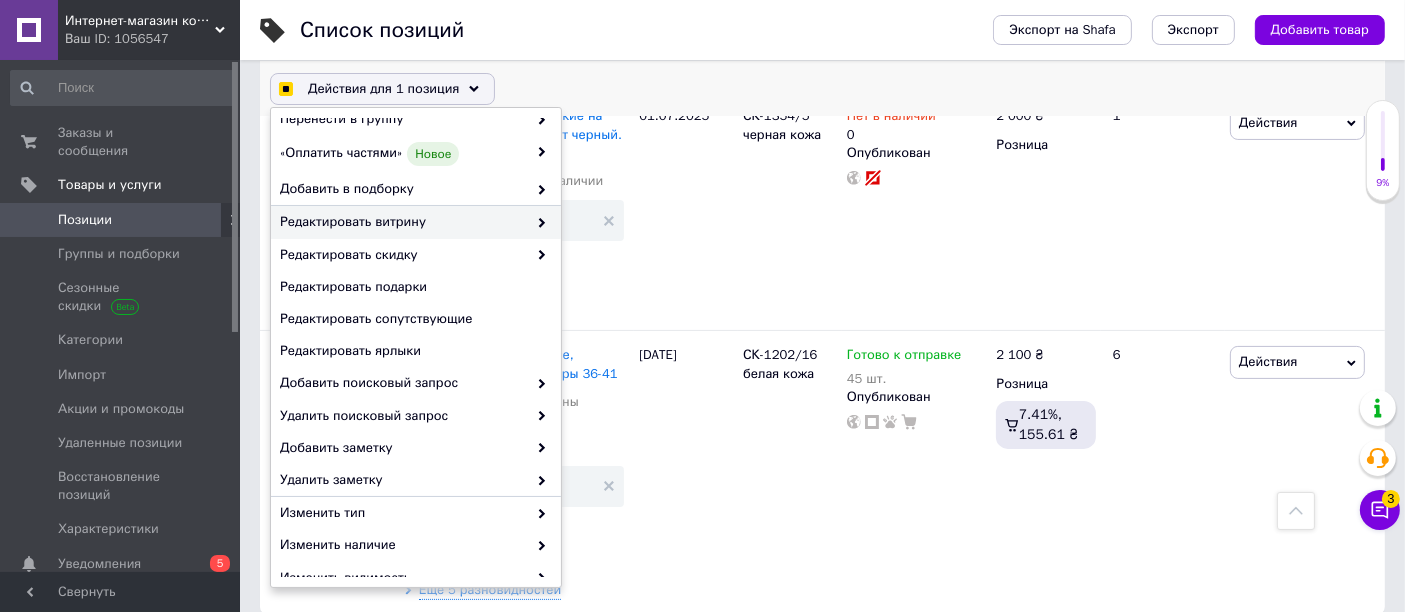 checkbox on "true" 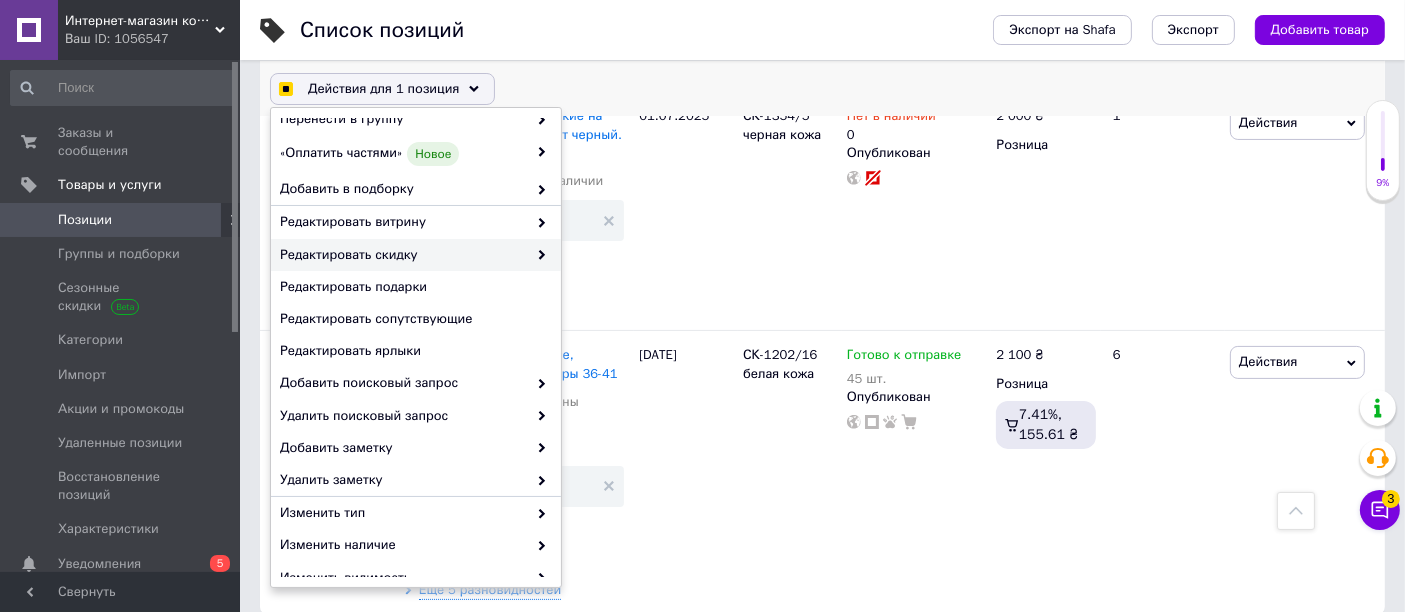 checkbox on "true" 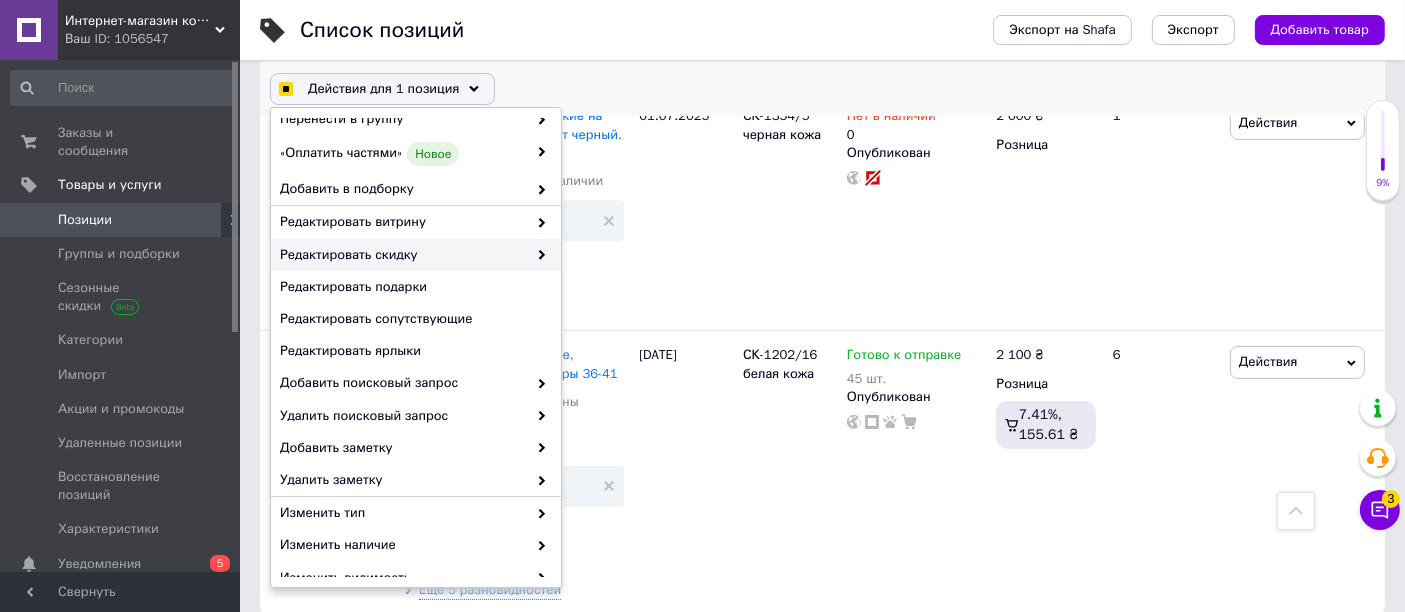 checkbox on "true" 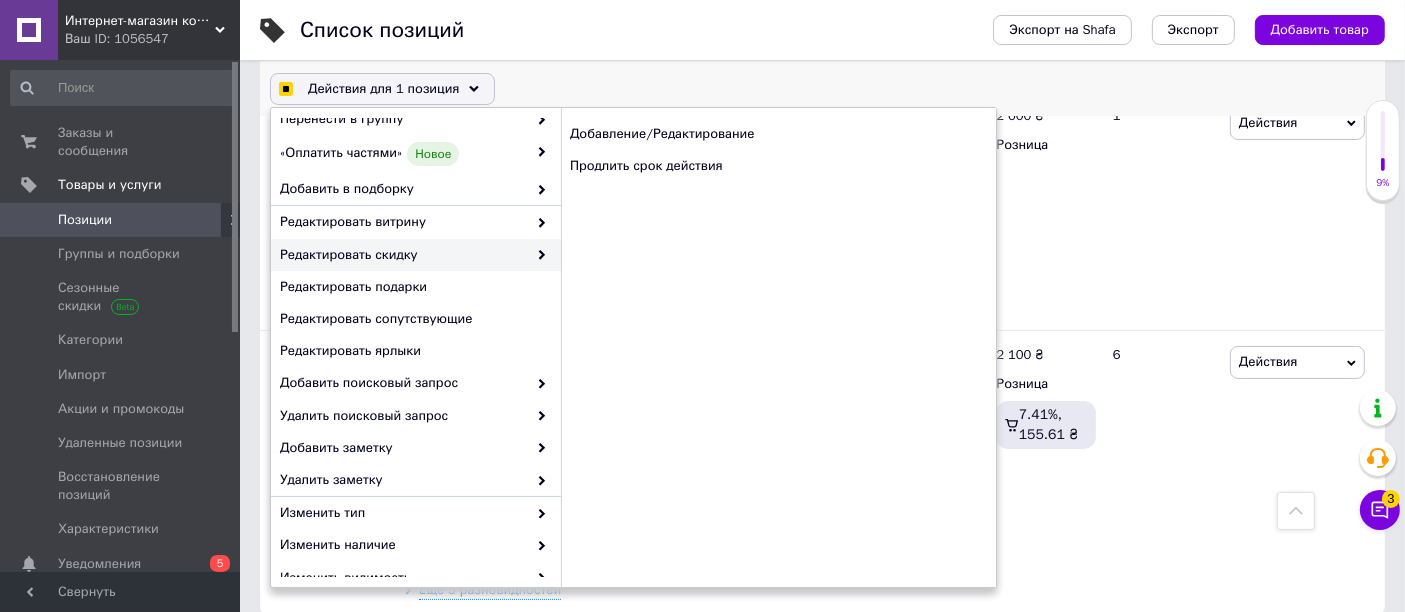 checkbox on "true" 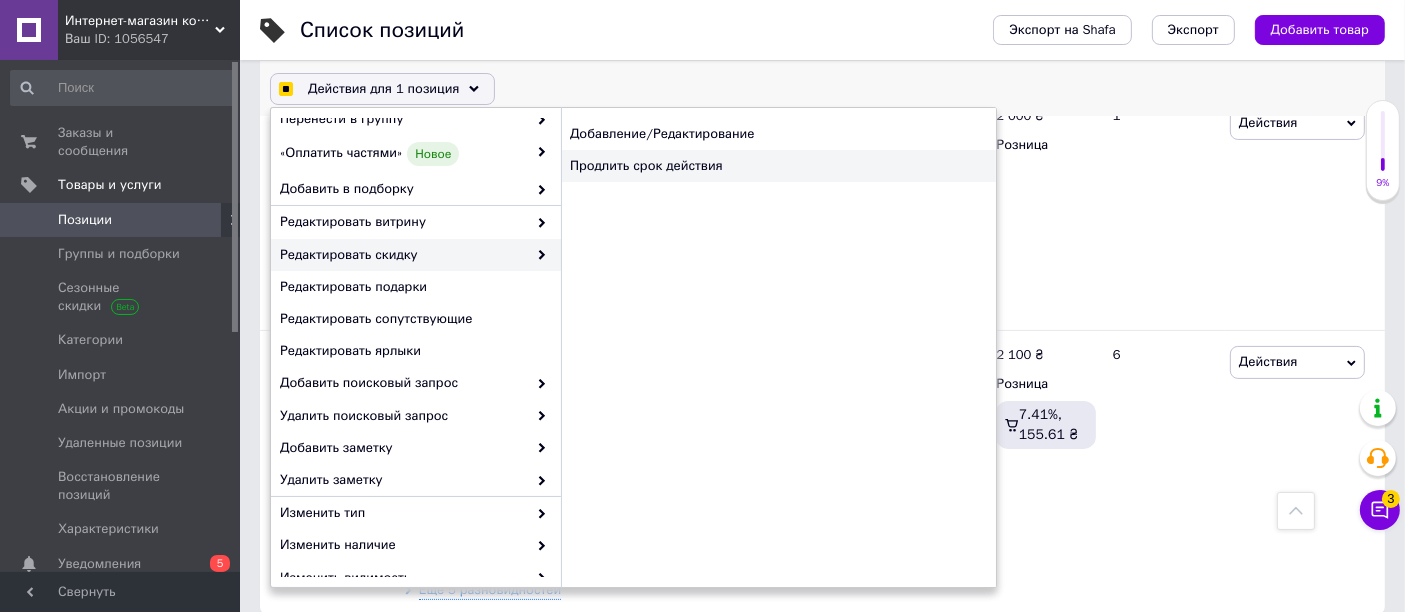 click on "Продлить срок действия" at bounding box center (778, 166) 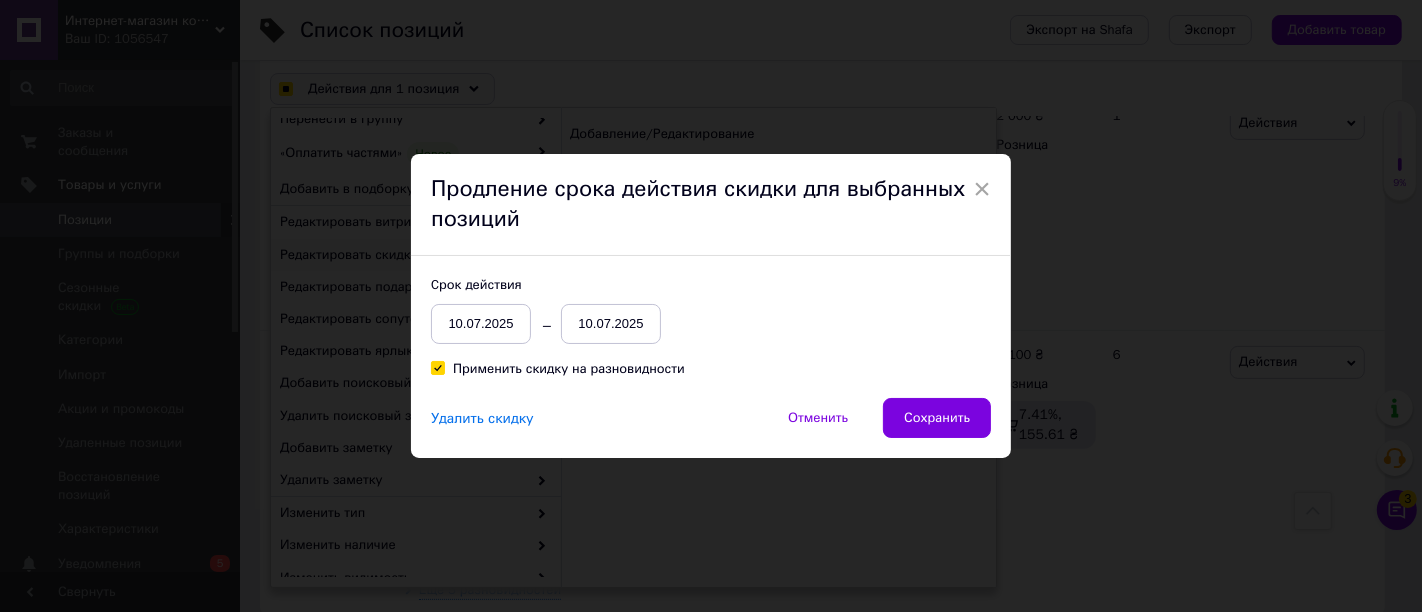 click on "10.07.2025" at bounding box center (611, 324) 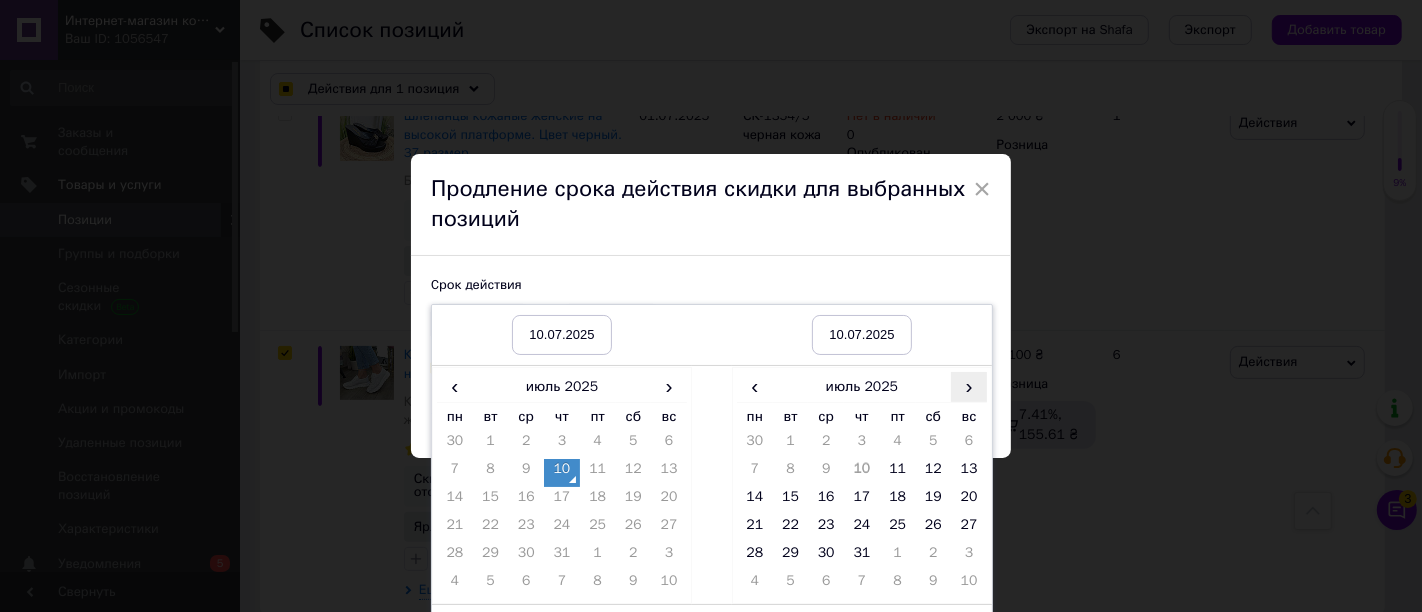 click on "›" at bounding box center (969, 386) 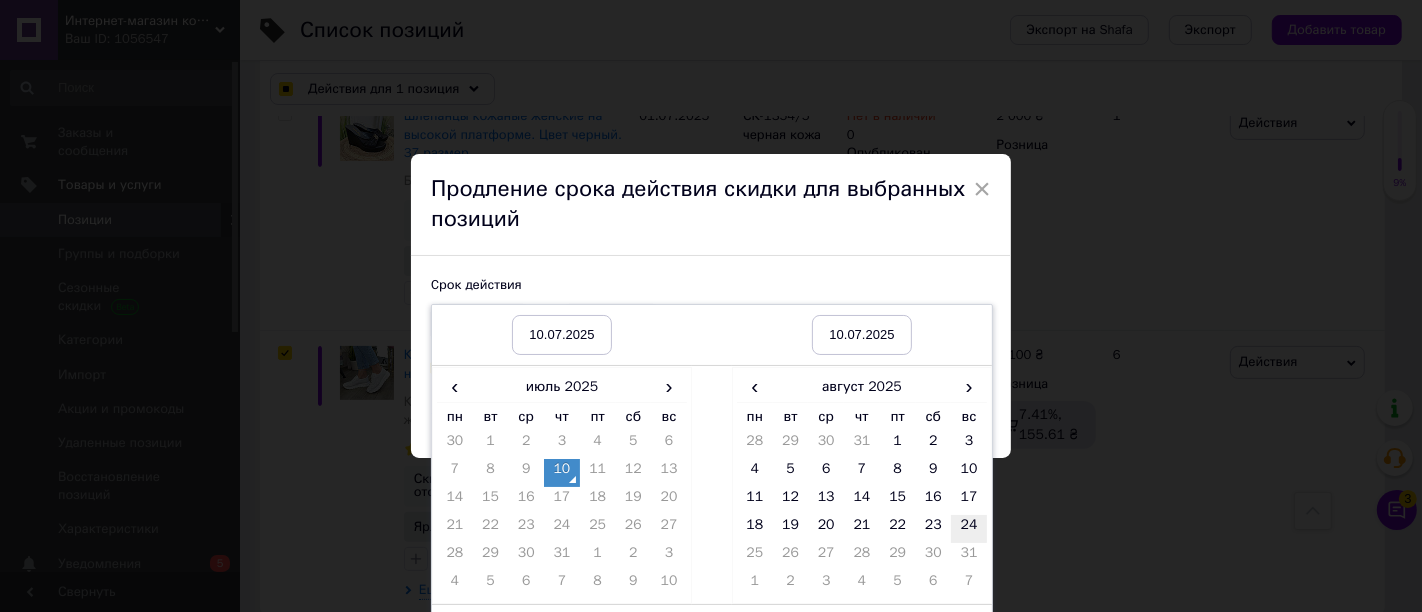 click on "24" at bounding box center [969, 529] 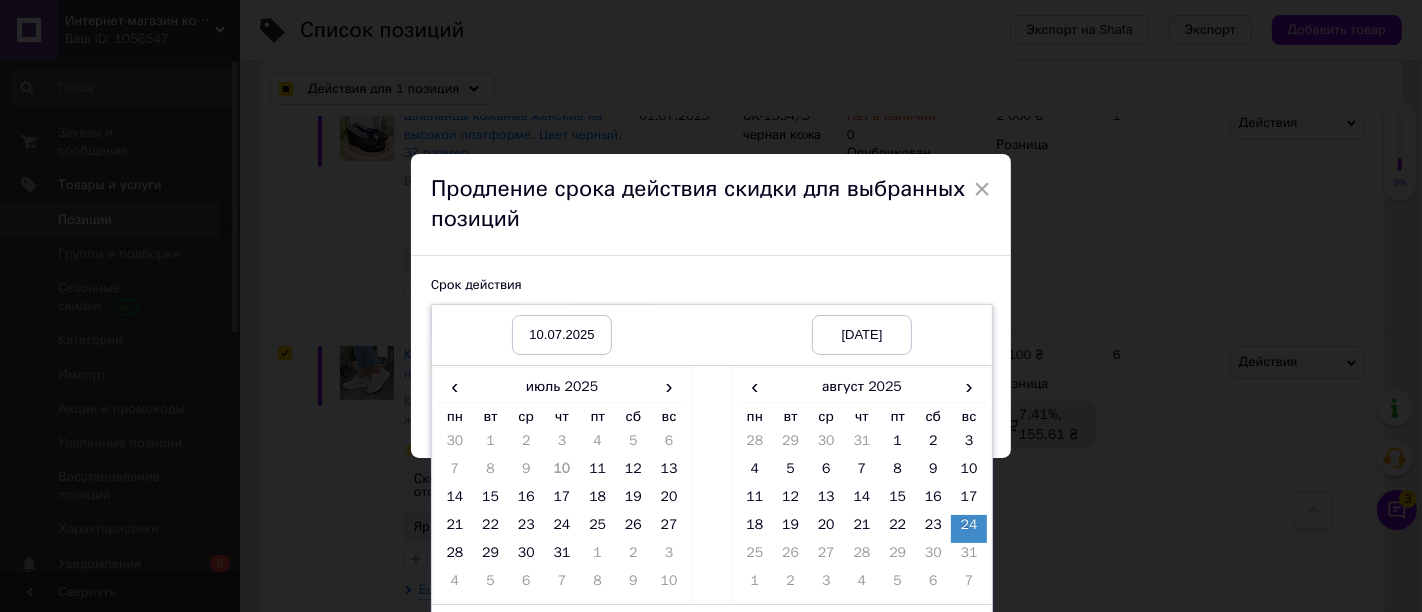 scroll, scrollTop: 50, scrollLeft: 0, axis: vertical 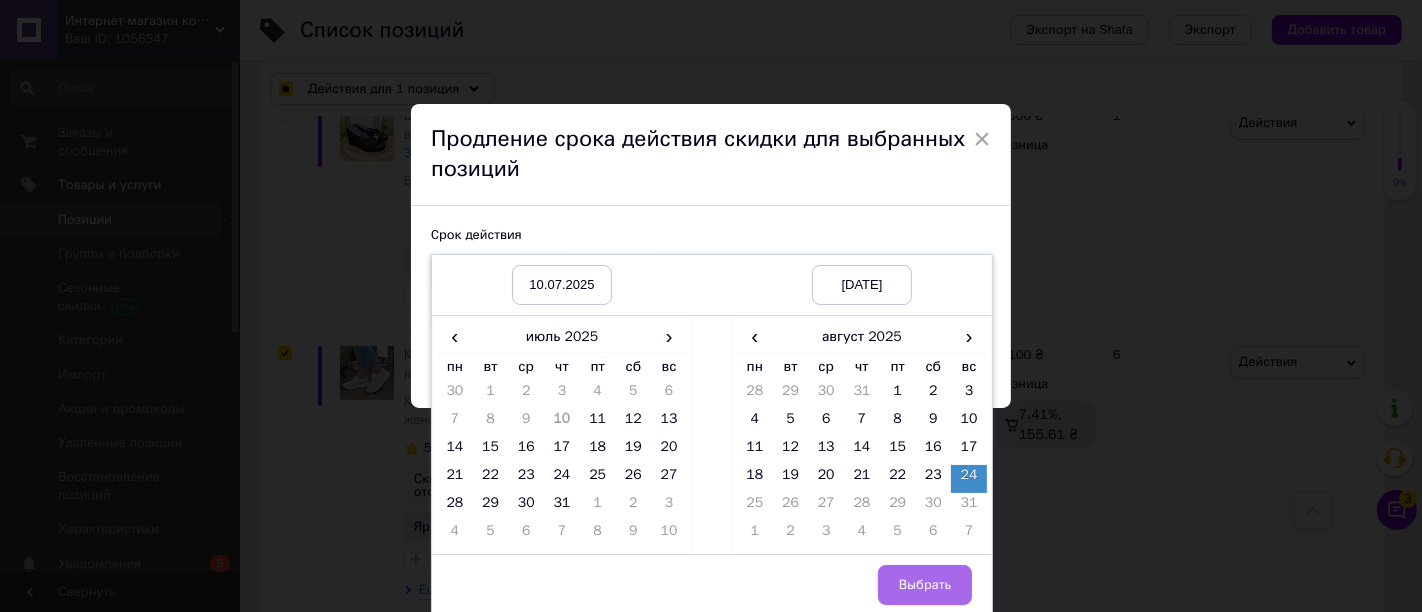 click on "Выбрать" at bounding box center [925, 585] 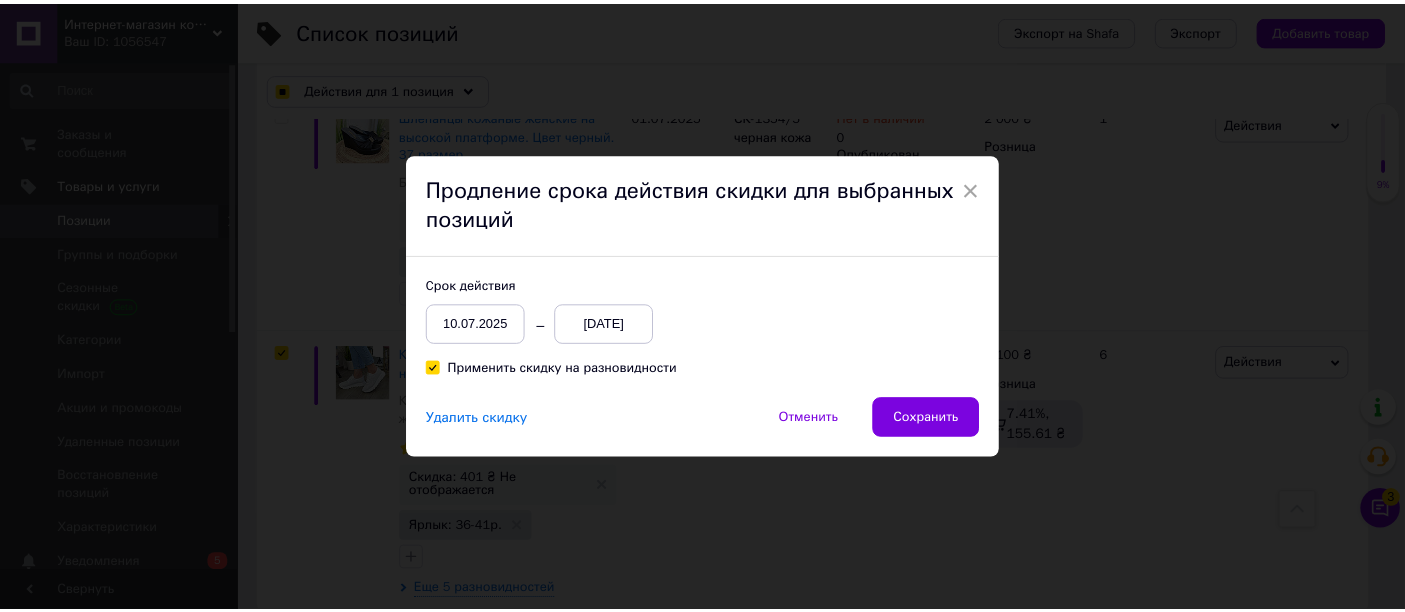 scroll, scrollTop: 0, scrollLeft: 0, axis: both 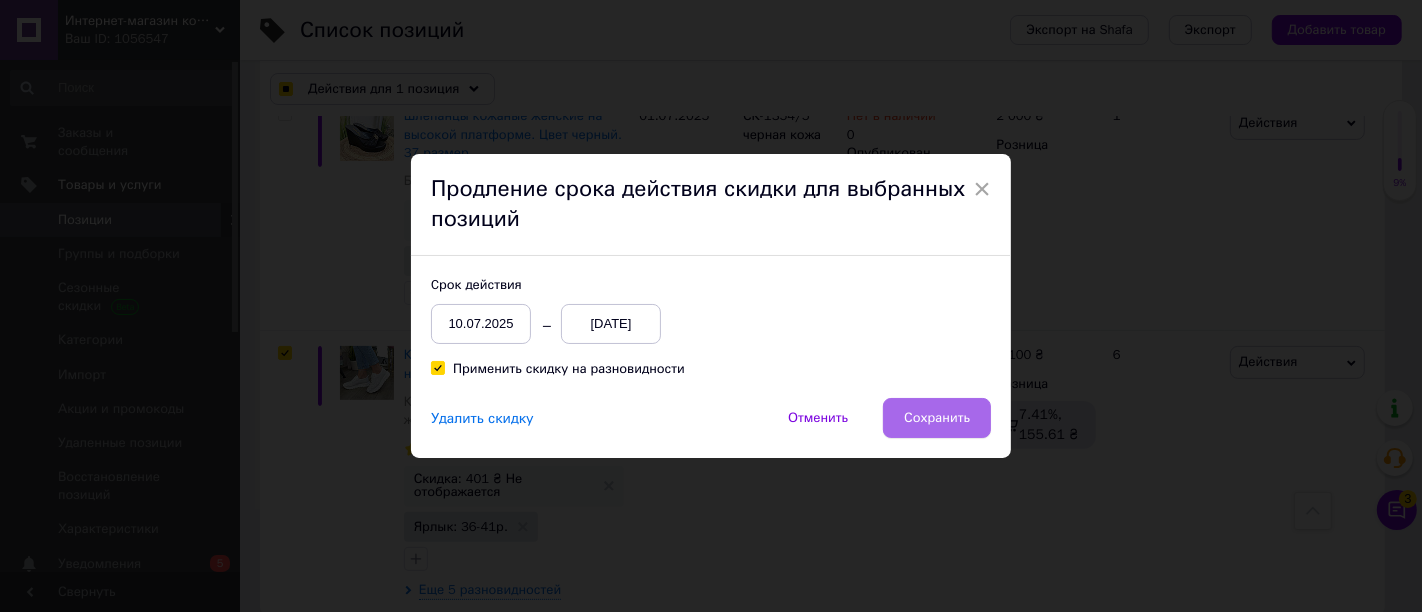 click on "Сохранить" at bounding box center (937, 418) 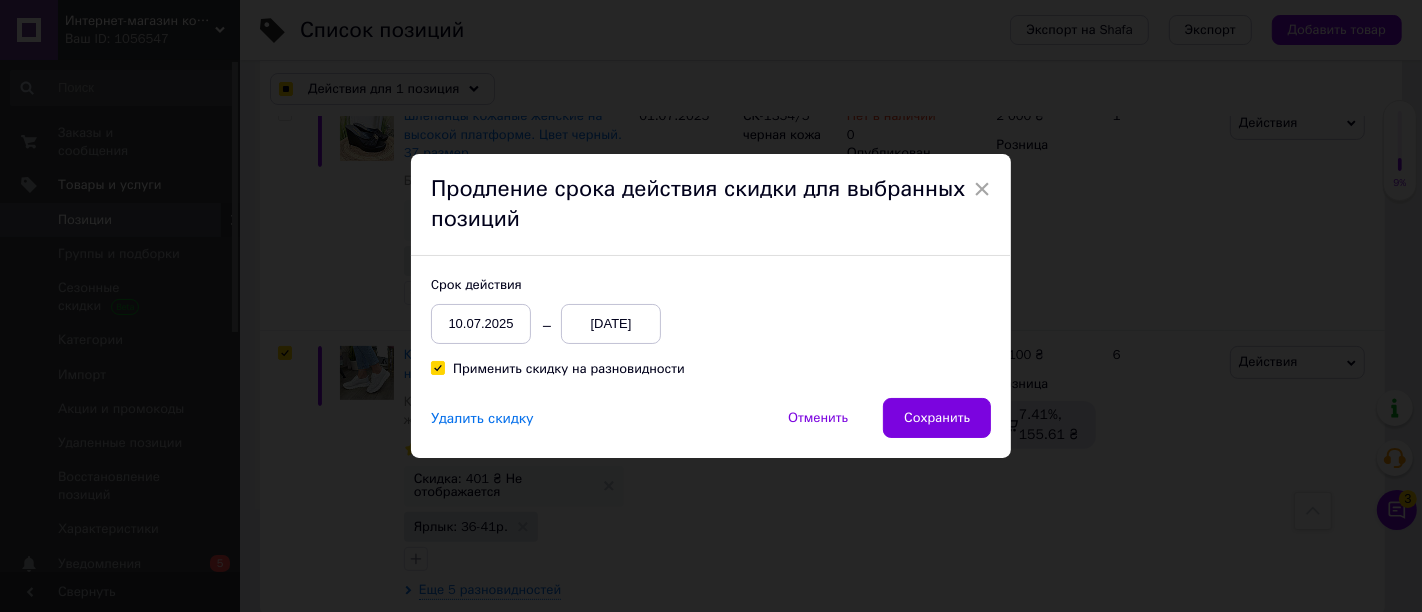 checkbox on "true" 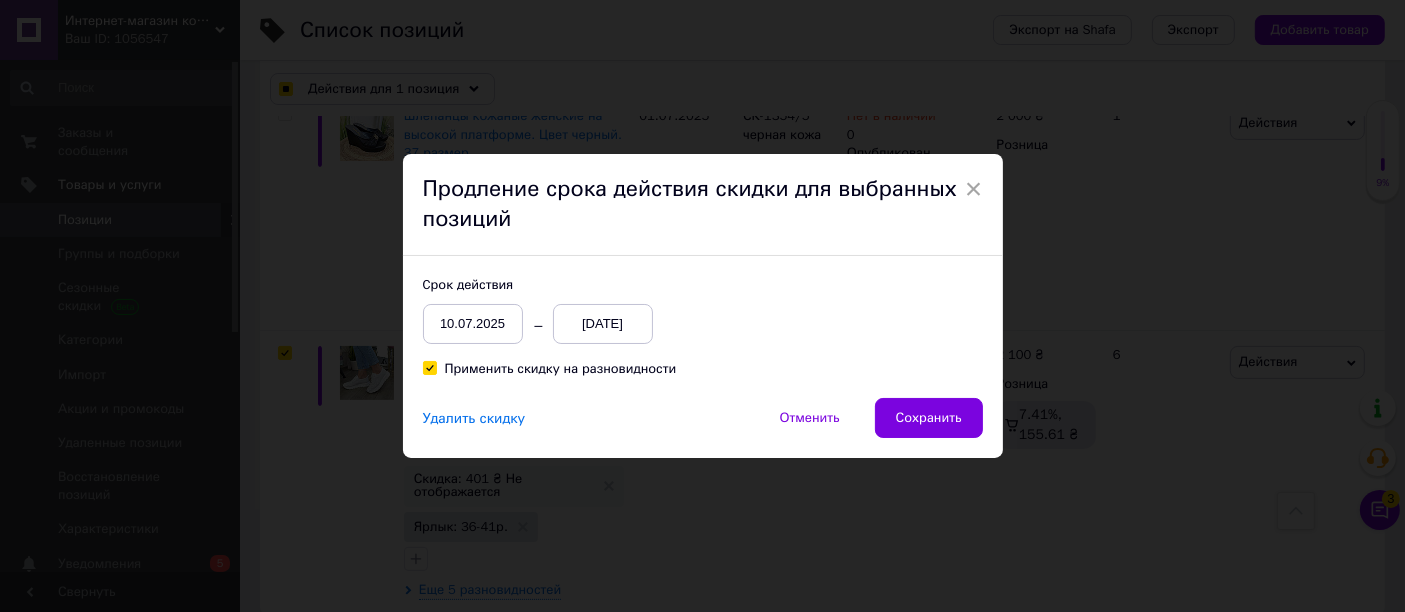 scroll, scrollTop: 0, scrollLeft: 84, axis: horizontal 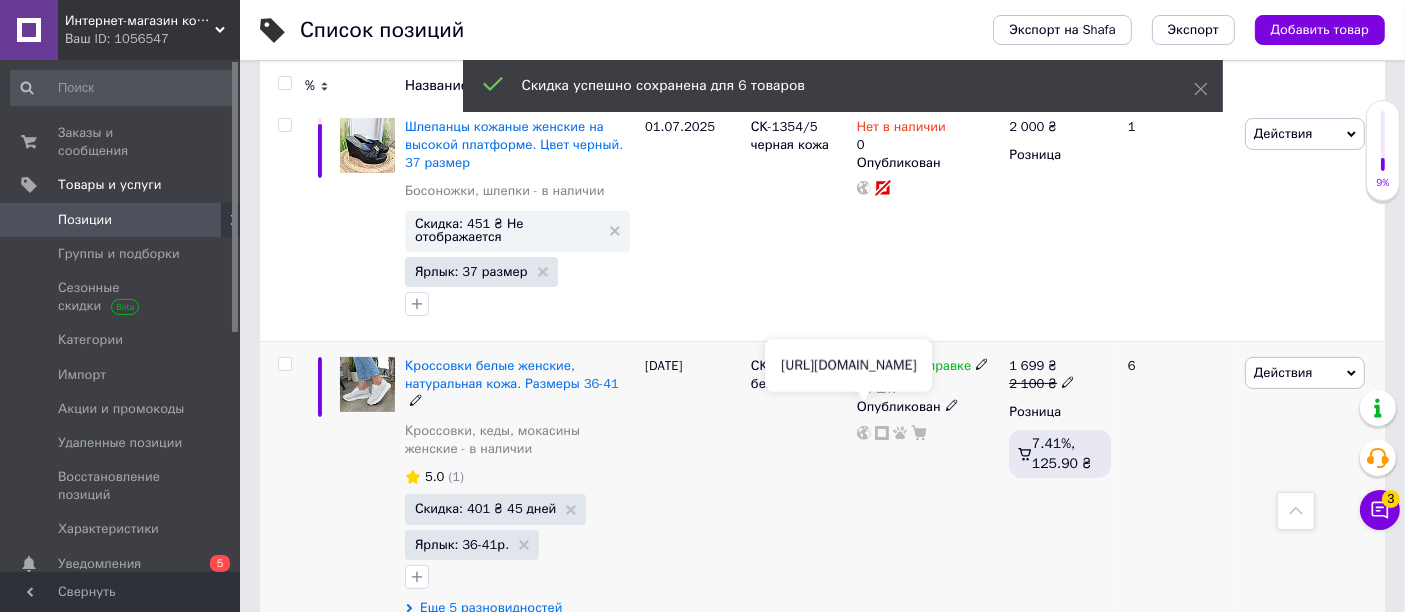 click 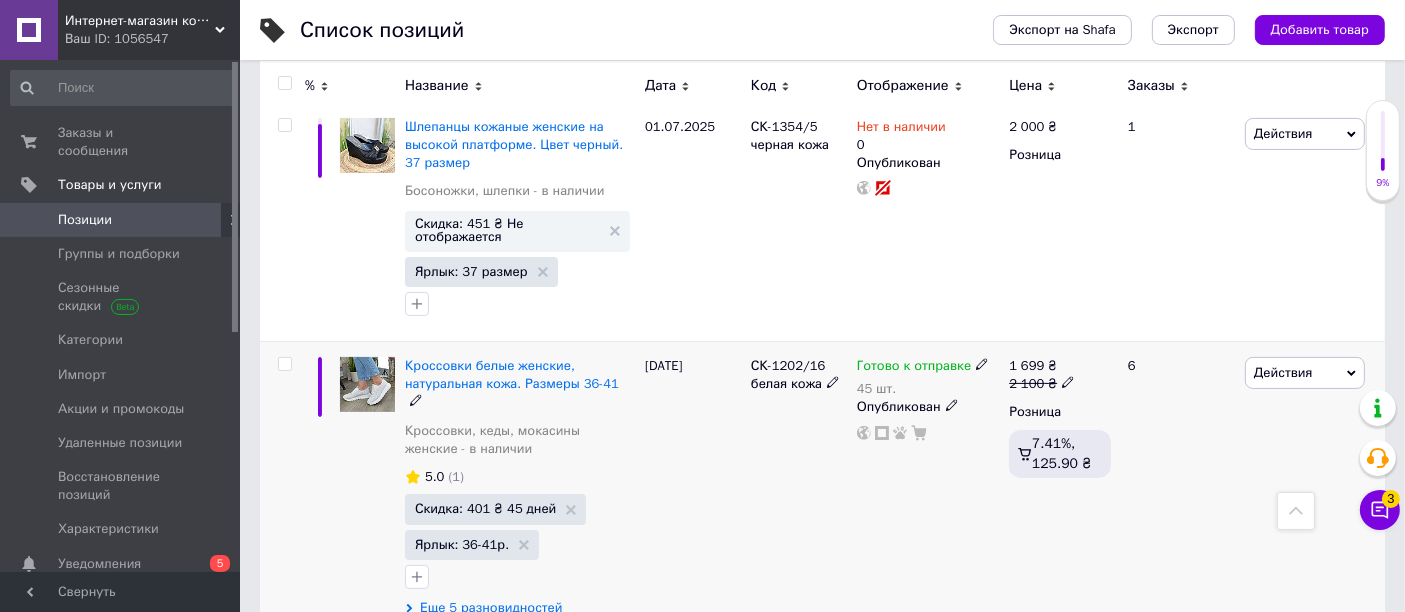 click at bounding box center (284, 364) 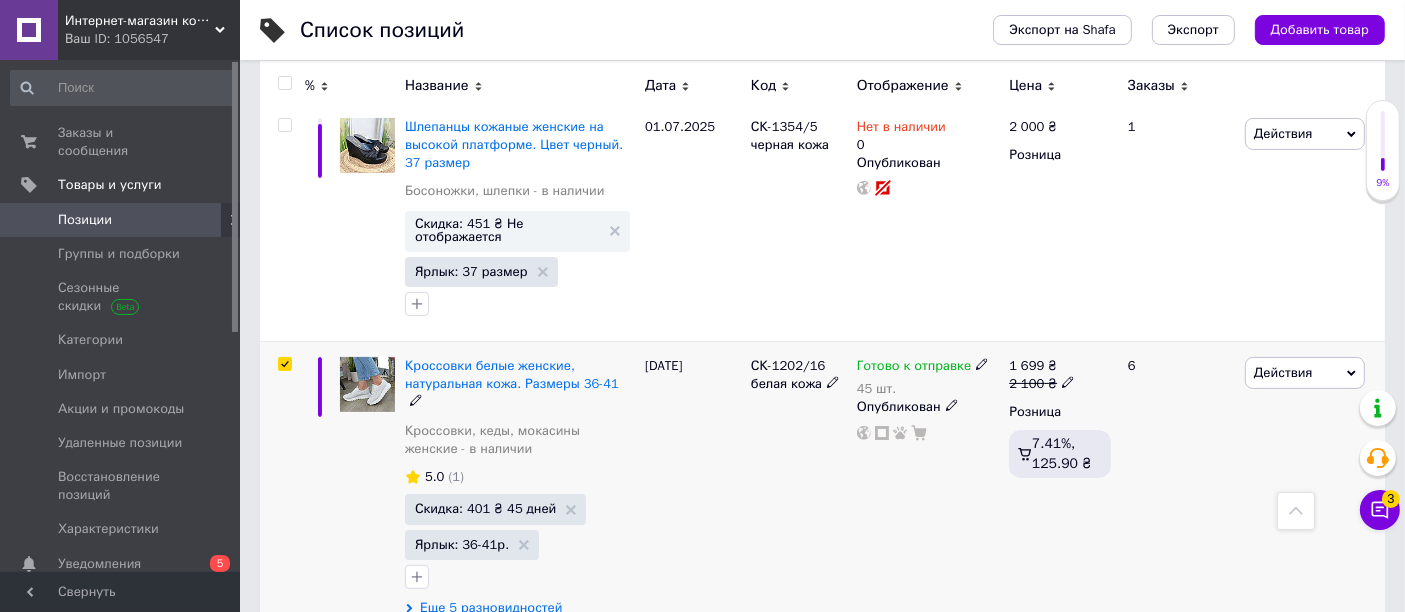 checkbox on "true" 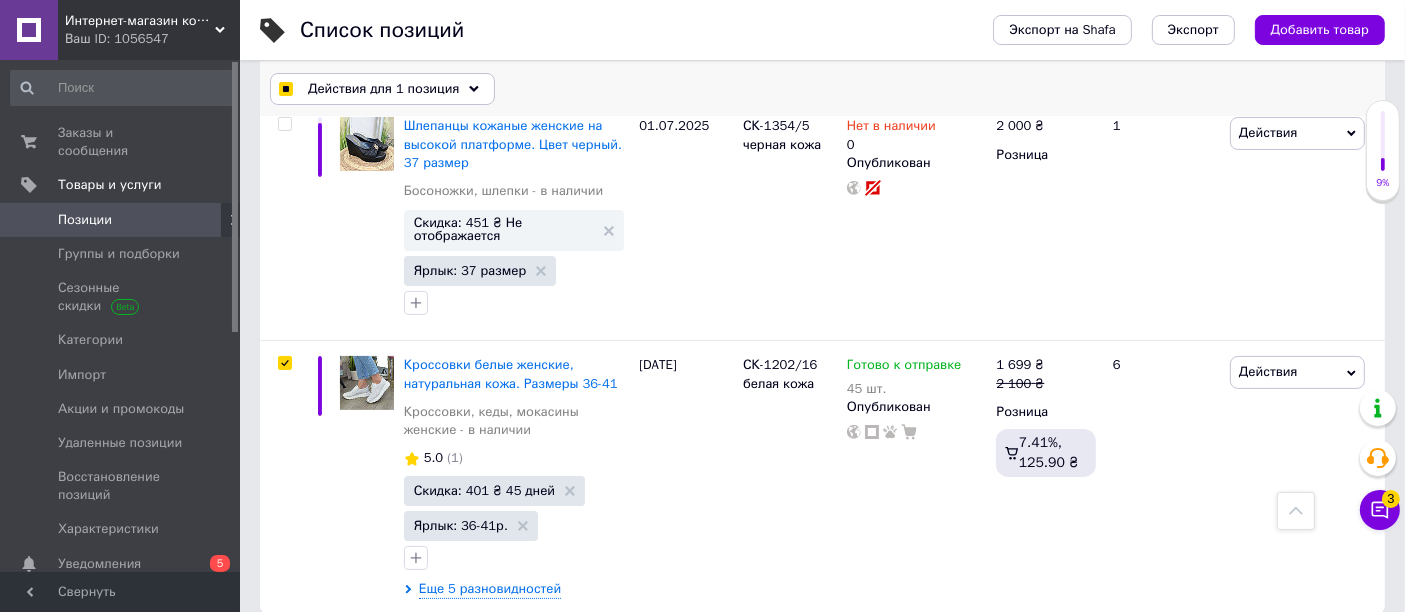 click on "Действия для 1 позиция" at bounding box center [382, 89] 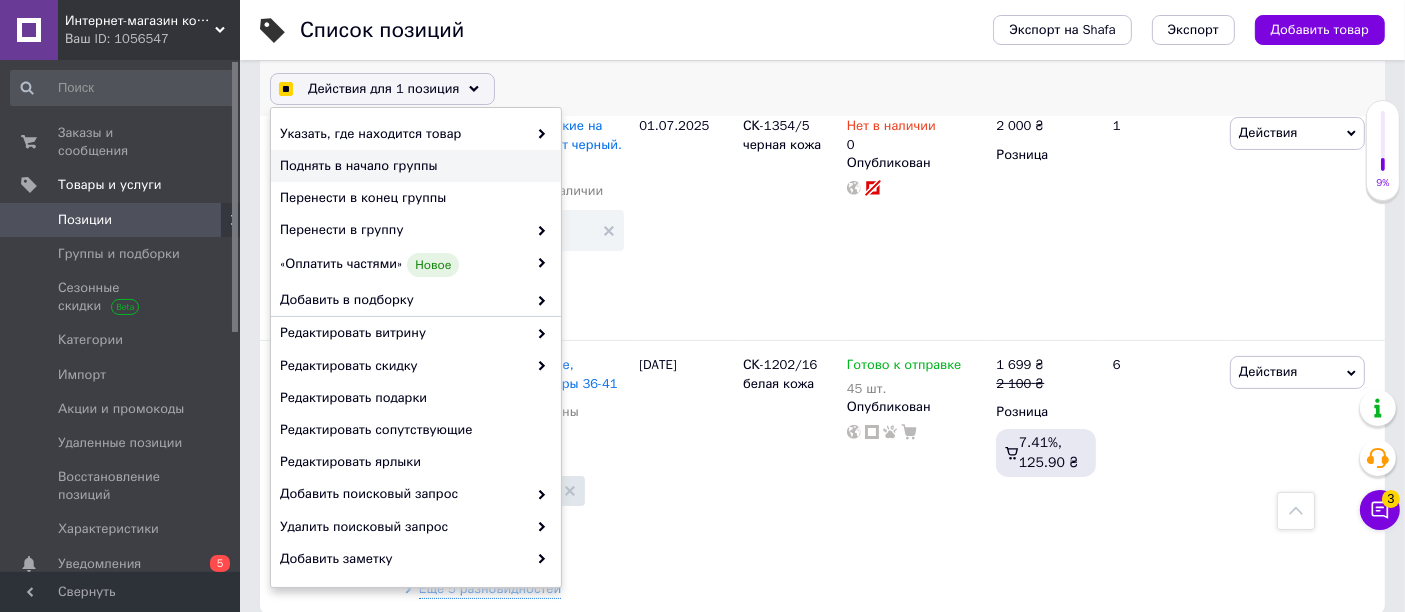 checkbox on "true" 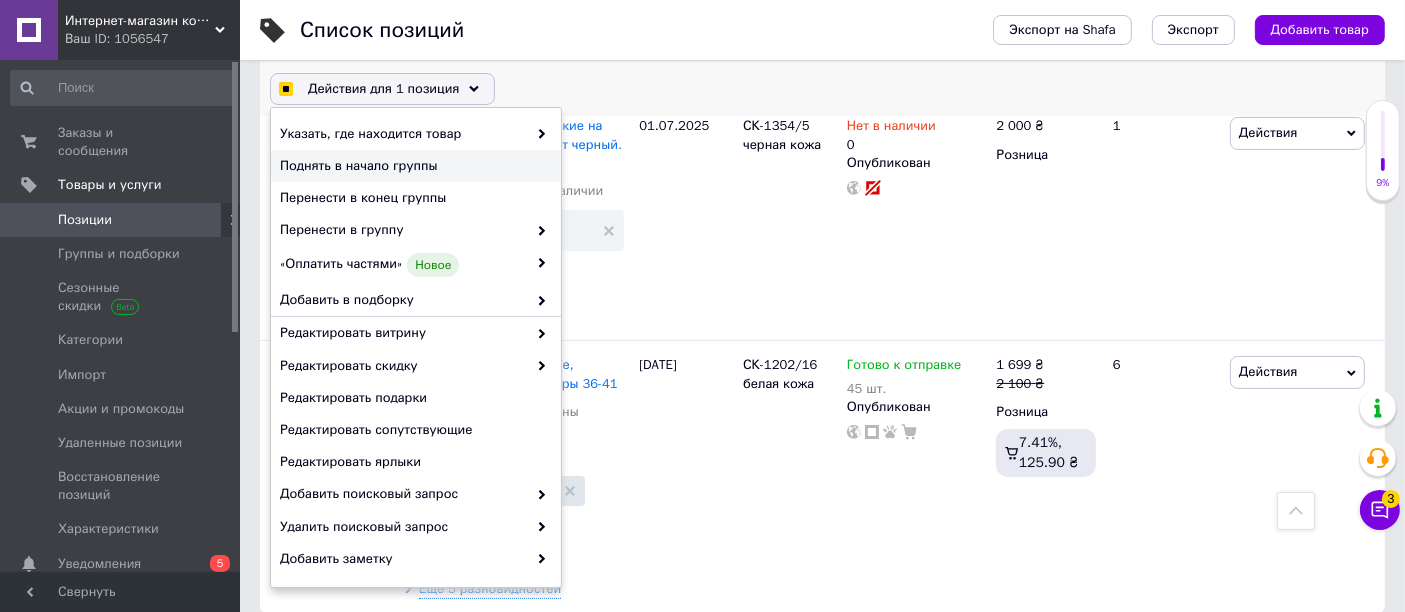 checkbox on "false" 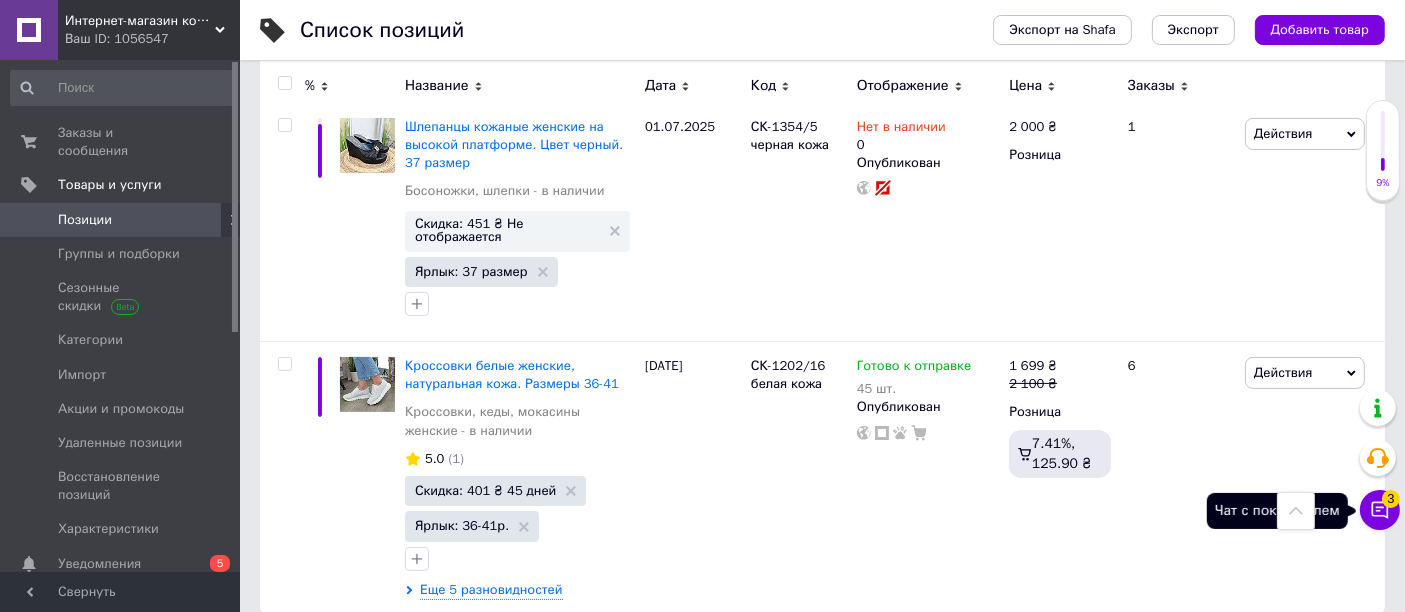 click 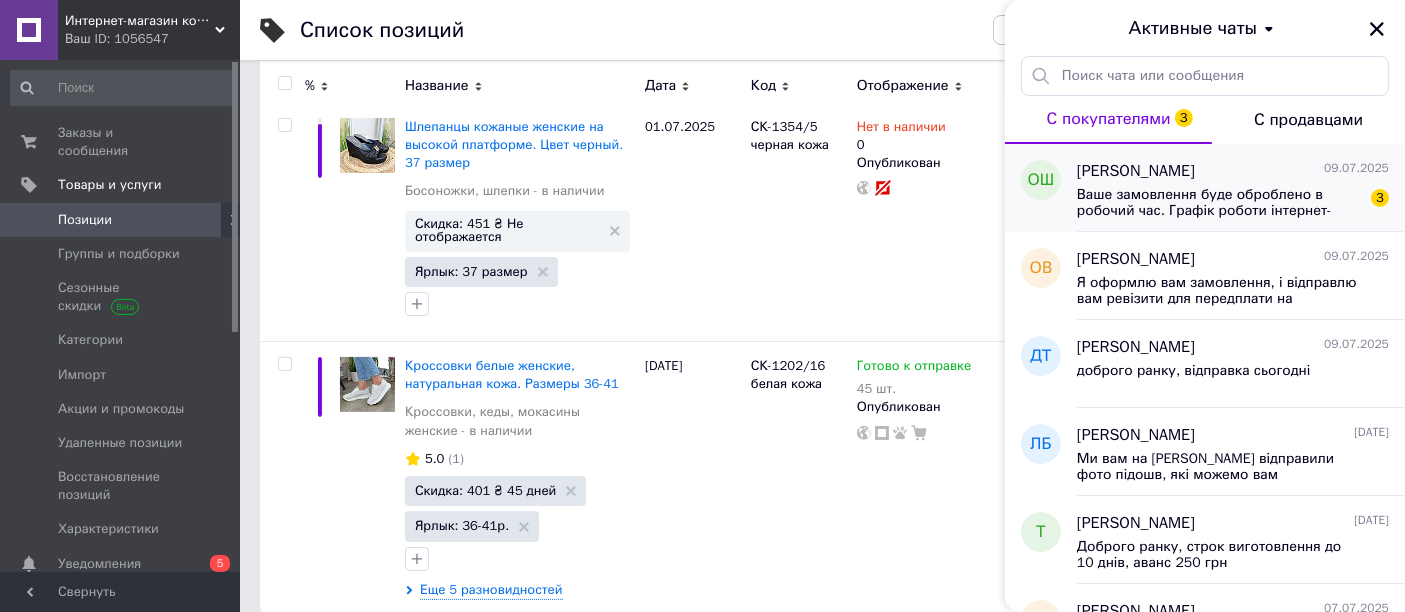 click on "[PERSON_NAME] [DATE]" at bounding box center (1233, 171) 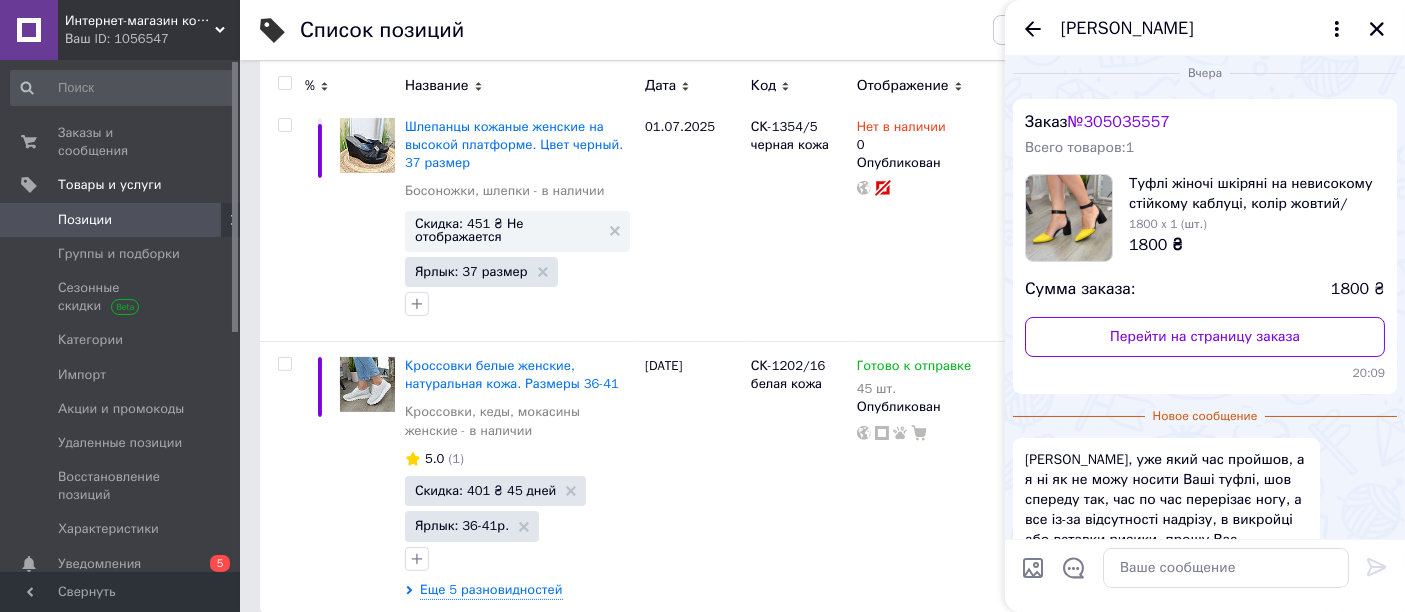 scroll, scrollTop: 0, scrollLeft: 0, axis: both 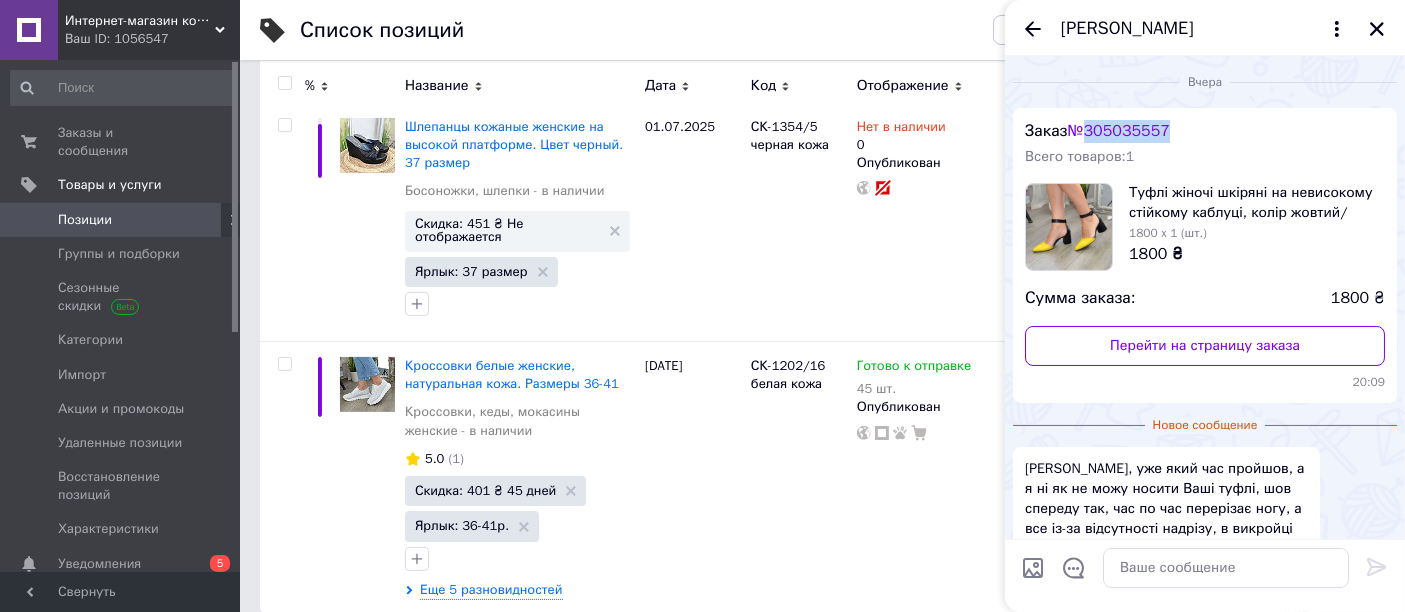 drag, startPoint x: 1189, startPoint y: 130, endPoint x: 1092, endPoint y: 132, distance: 97.020615 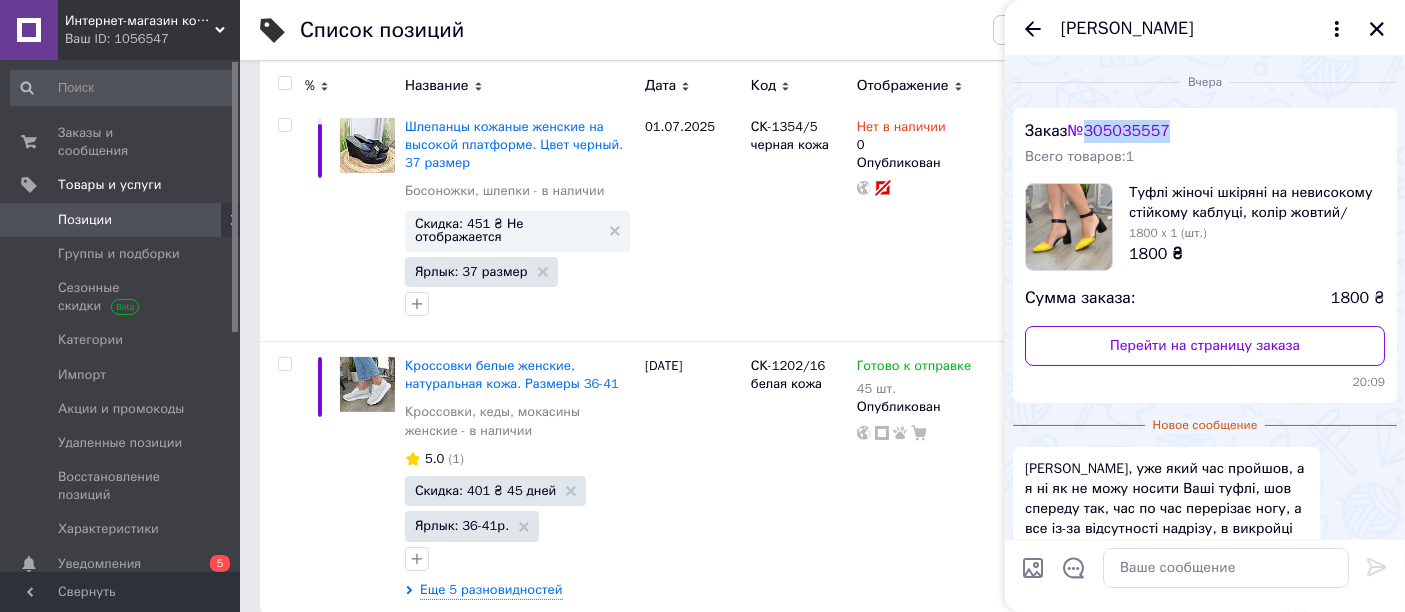 click on "Позиции" at bounding box center [85, 220] 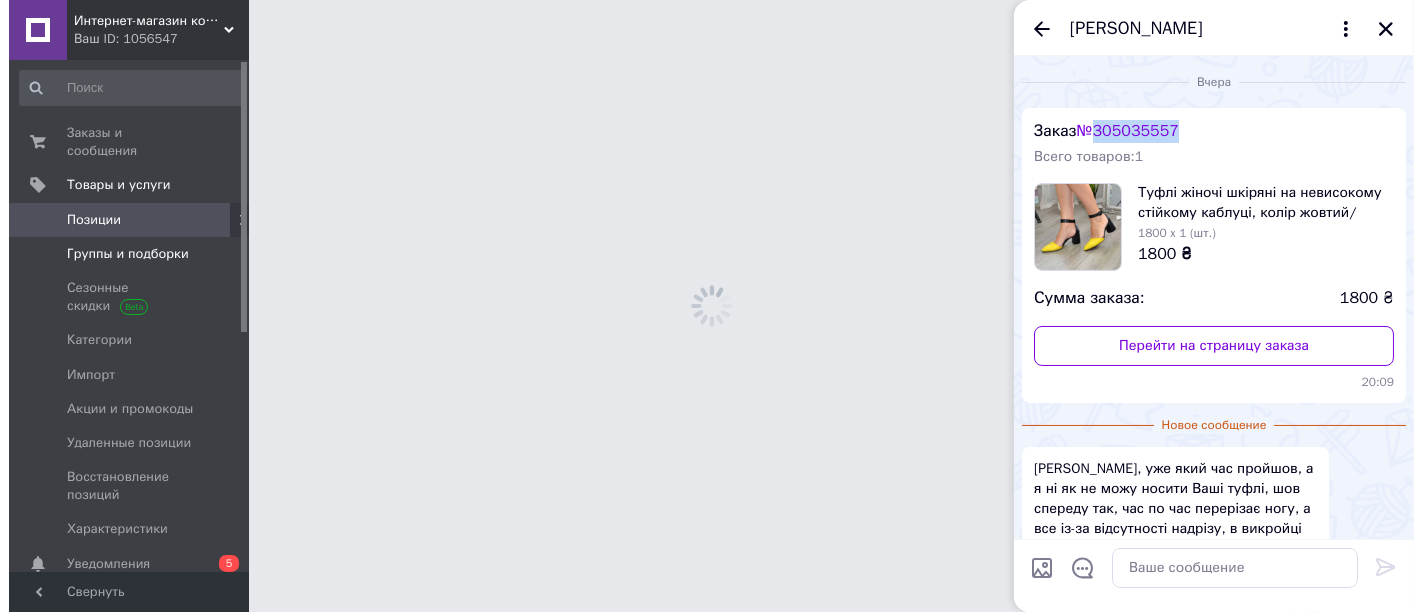 scroll, scrollTop: 0, scrollLeft: 0, axis: both 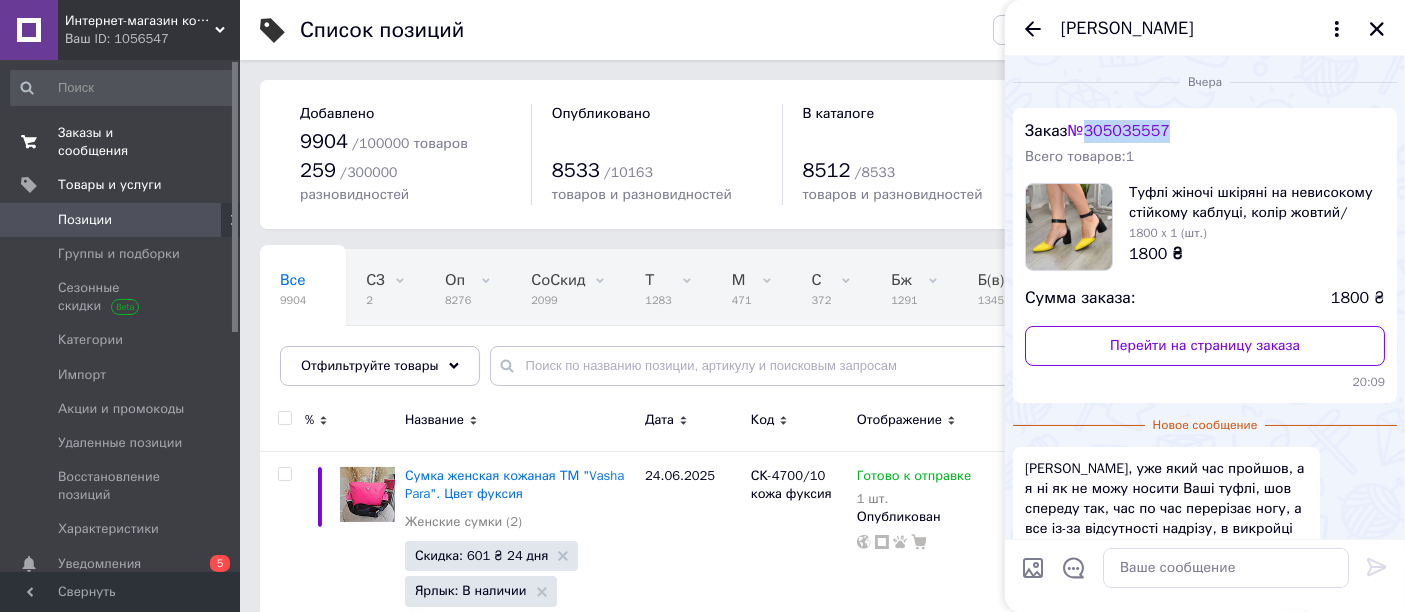 click on "Заказы и сообщения" at bounding box center (121, 142) 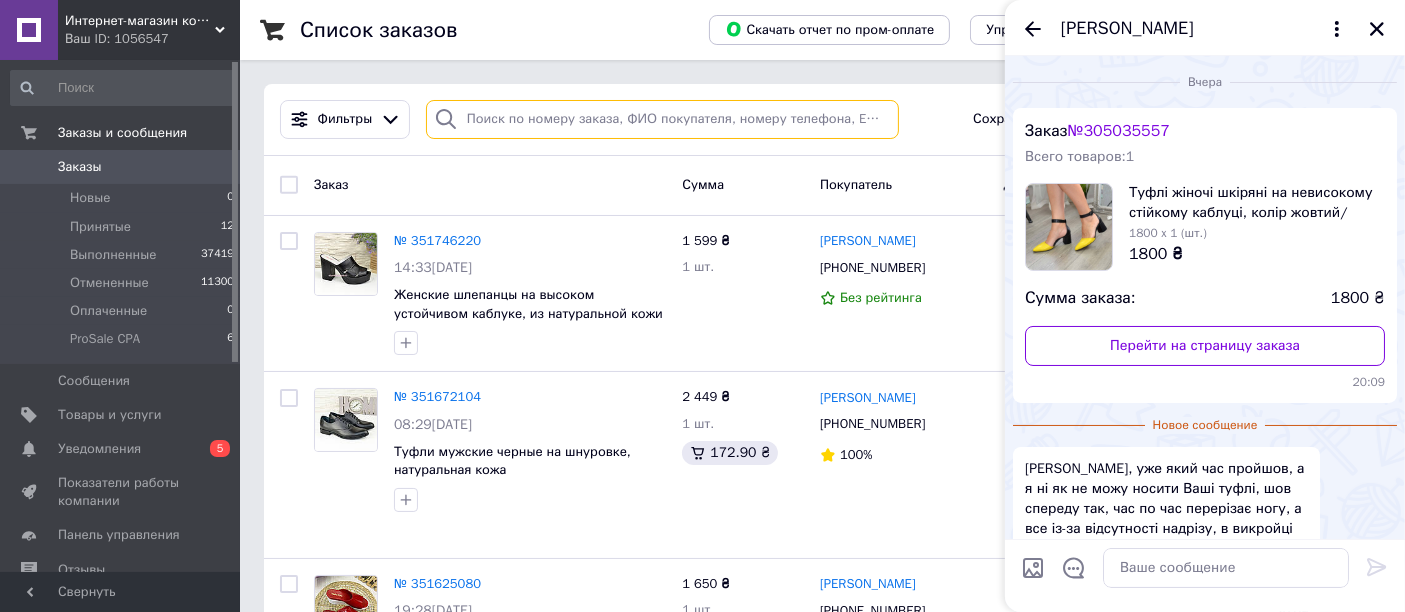 paste on "305035557" 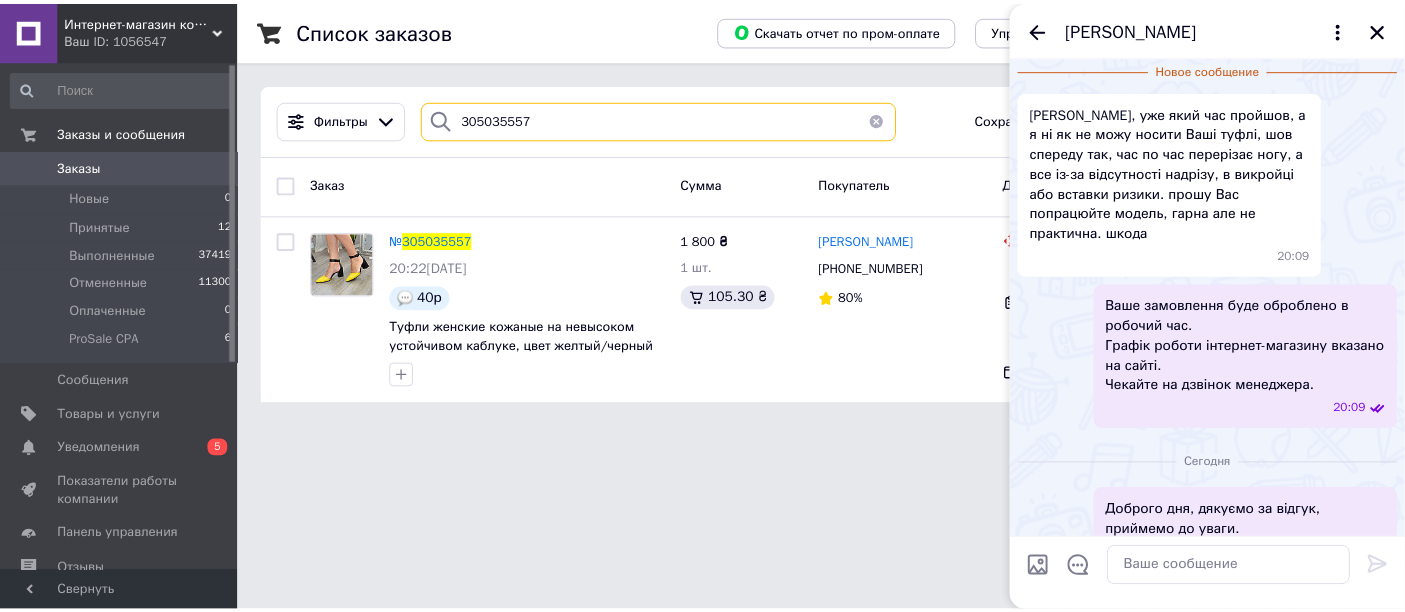 scroll, scrollTop: 377, scrollLeft: 0, axis: vertical 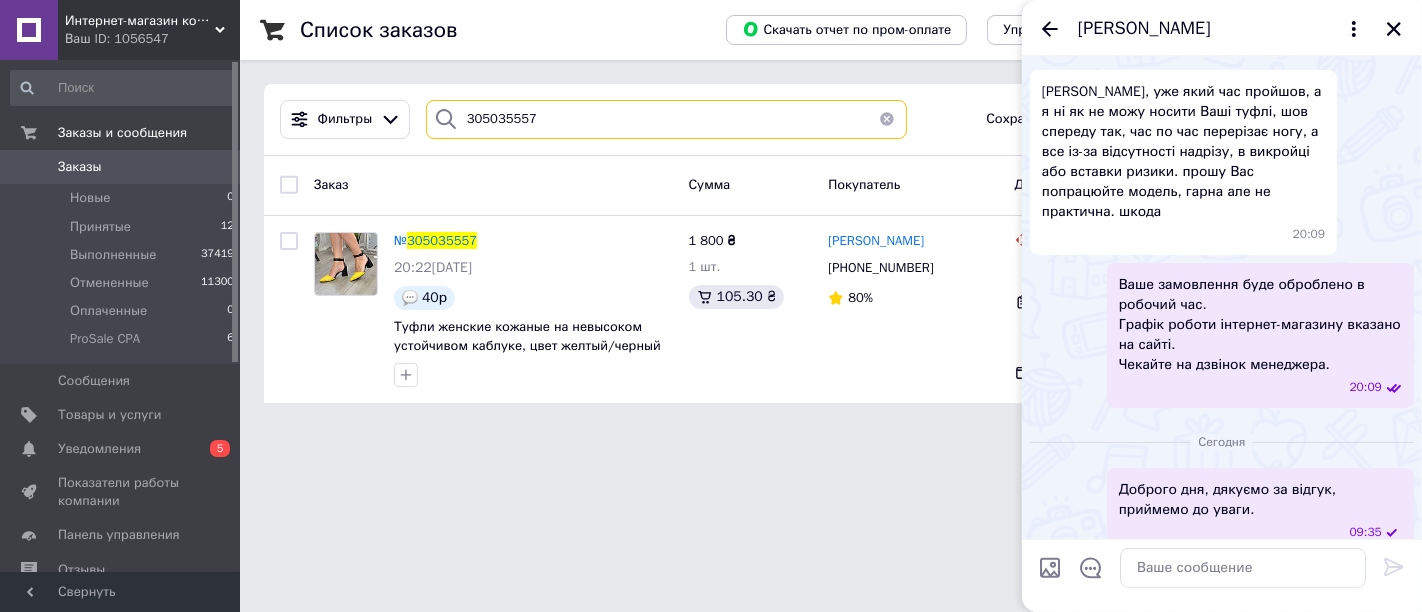 type on "305035557" 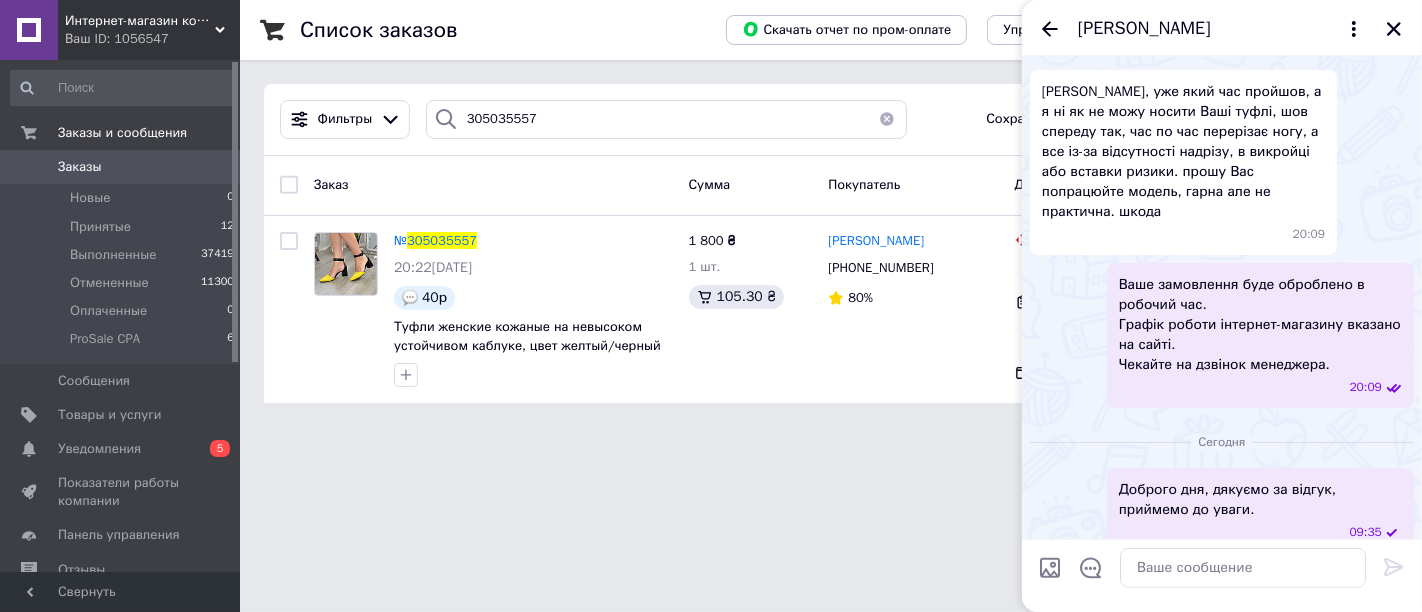 click on "Интернет-магазин кожаной обуви ТМ Vasha Para Ваш ID: 1056547 Сайт Интернет-магазин кожаной обуви ТМ V... Кабинет покупателя Проверить состояние системы Страница на портале фоп [PERSON_NAME] [PERSON_NAME] Справка Выйти Заказы и сообщения Заказы 0 Новые 0 Принятые 12 Выполненные 37419 Отмененные 11300 Оплаченные 0 ProSale CPA 6 Сообщения 0 Товары и услуги Уведомления 0 5 Показатели работы компании Панель управления Отзывы Клиенты Каталог ProSale Аналитика Инструменты вебмастера и SEO Управление сайтом Кошелек компании Маркет Prom топ 1" at bounding box center (711, 213) 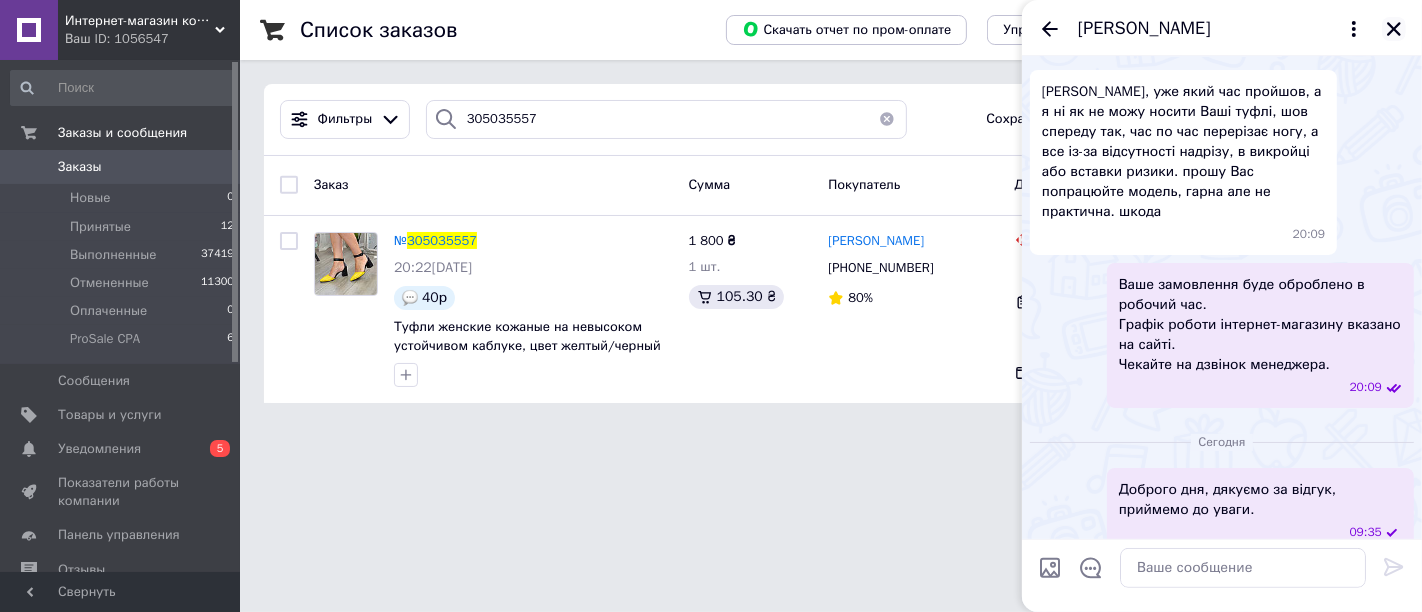 click 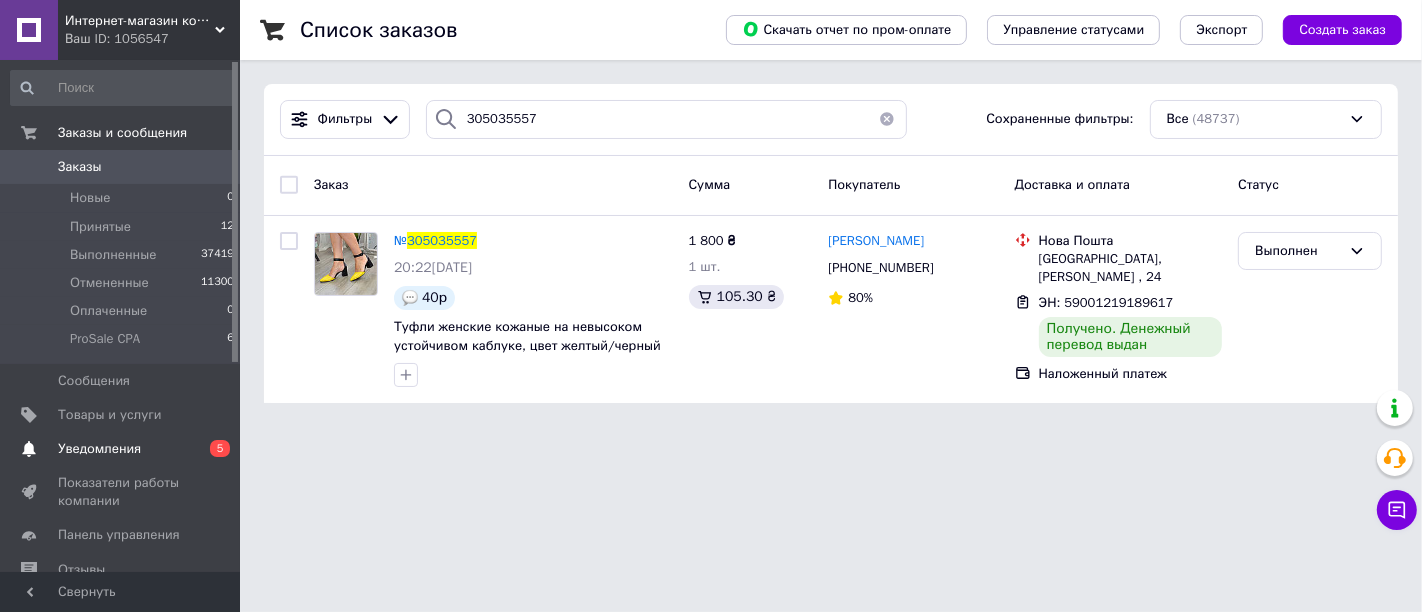 click on "Уведомления" at bounding box center (99, 449) 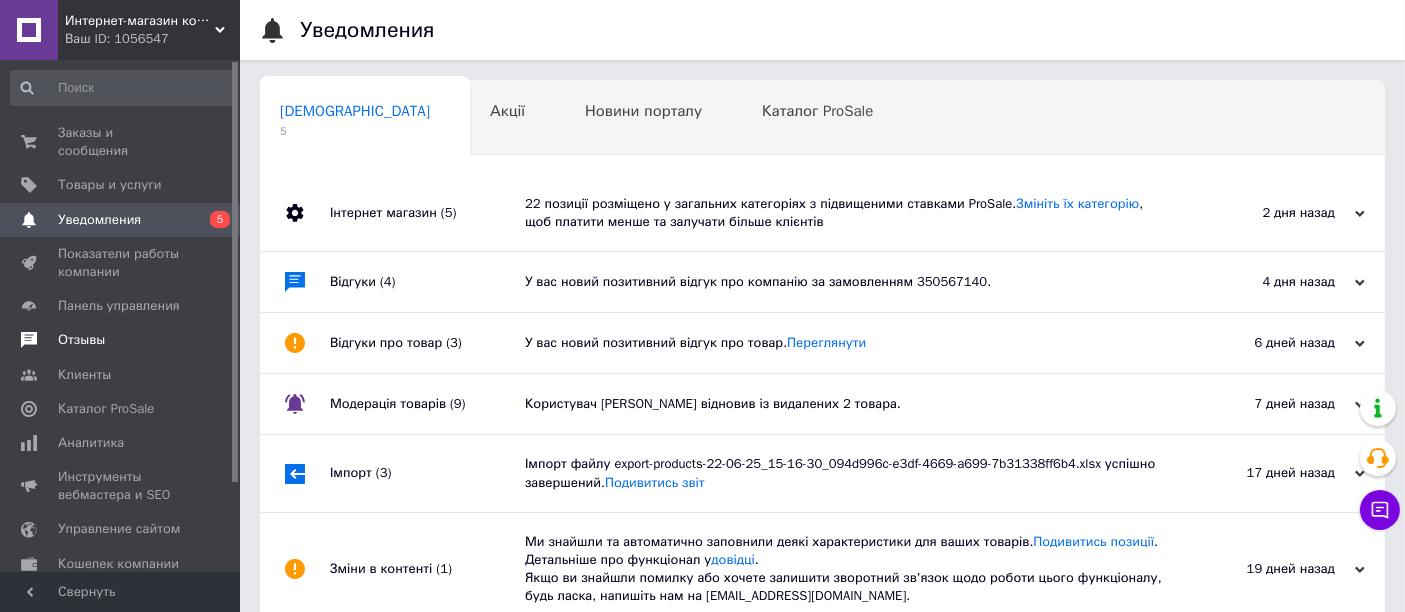click on "Отзывы" at bounding box center (81, 340) 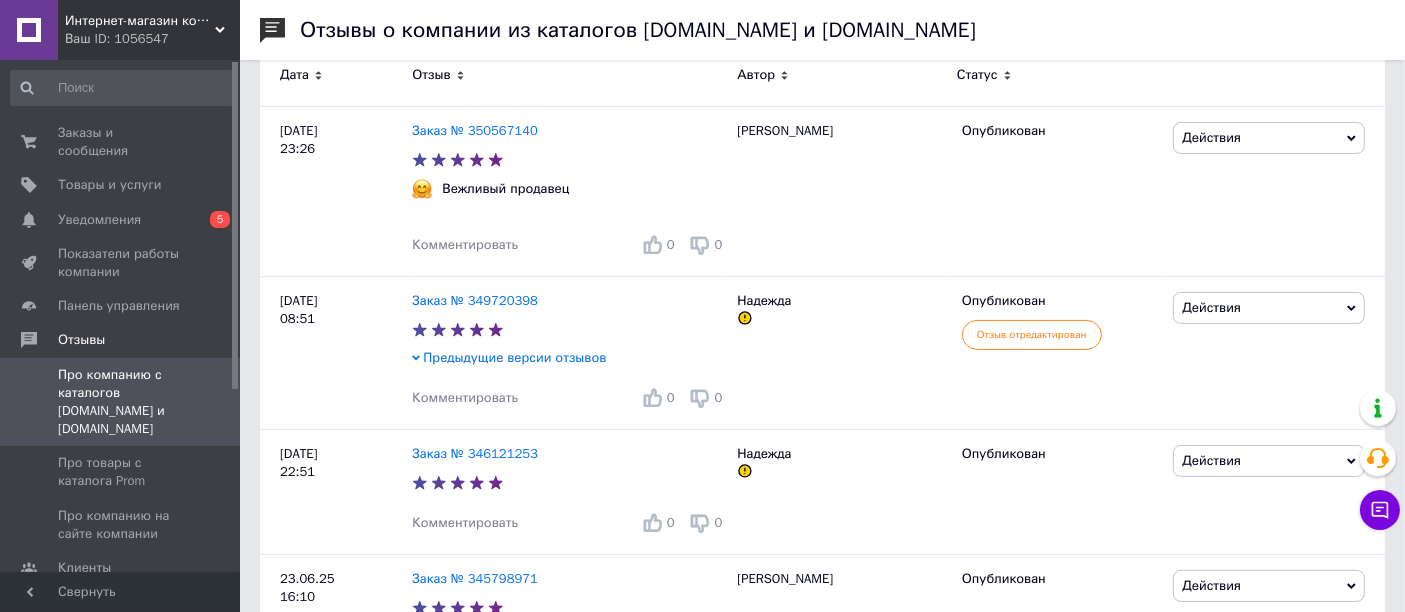 scroll, scrollTop: 444, scrollLeft: 0, axis: vertical 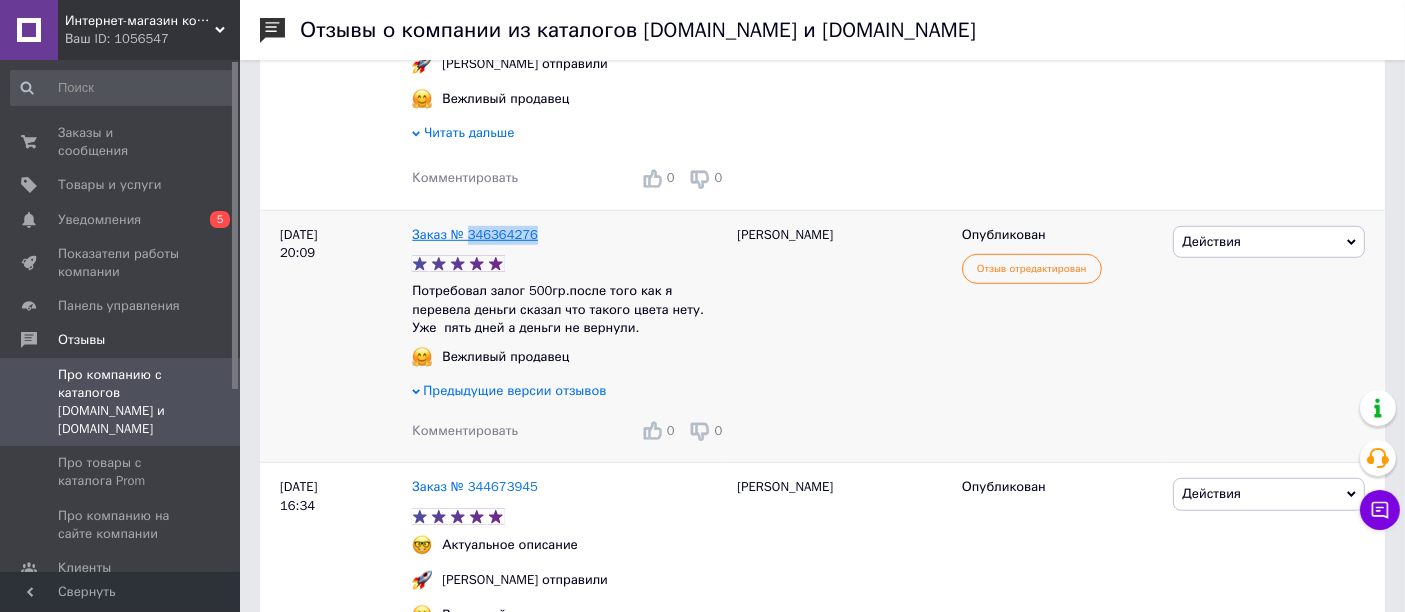 drag, startPoint x: 534, startPoint y: 242, endPoint x: 469, endPoint y: 242, distance: 65 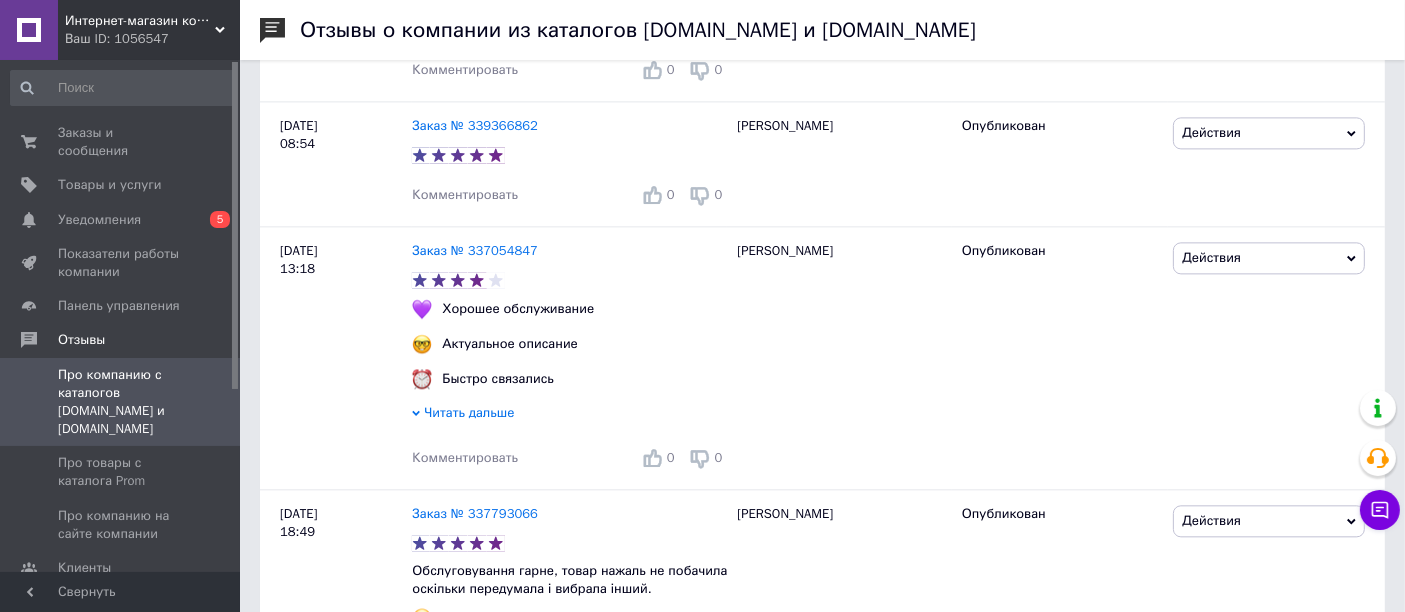 scroll, scrollTop: 4760, scrollLeft: 0, axis: vertical 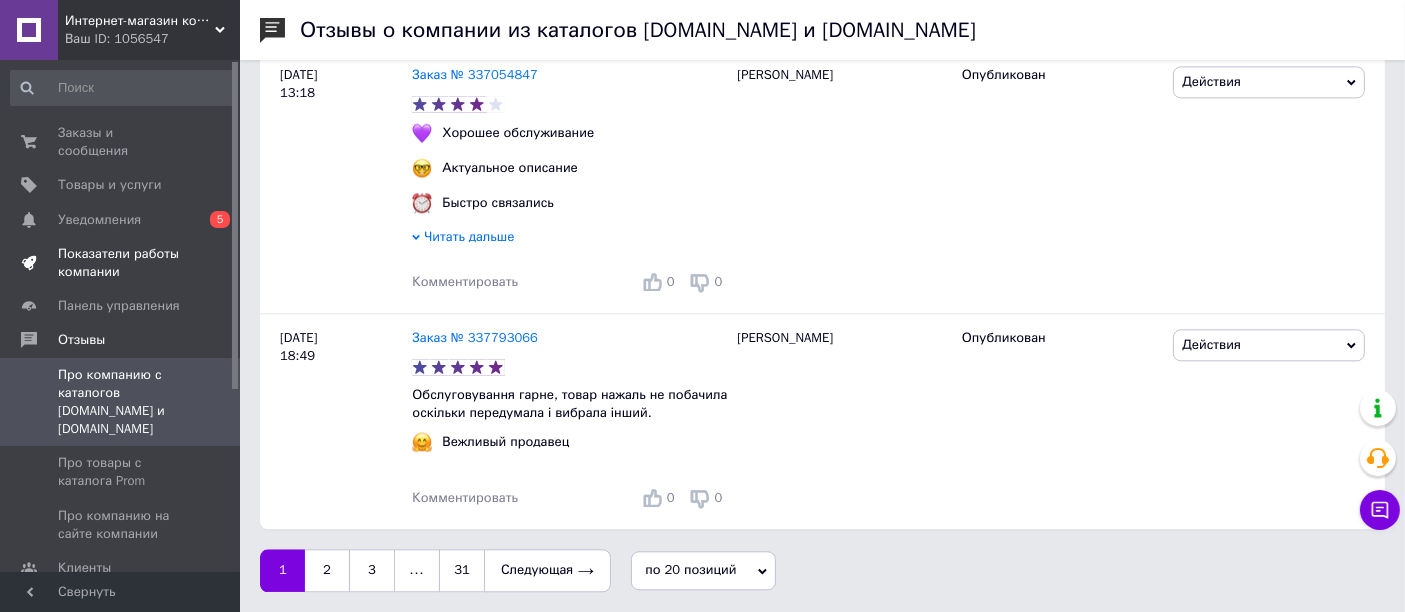 click on "Показатели работы компании" at bounding box center [121, 263] 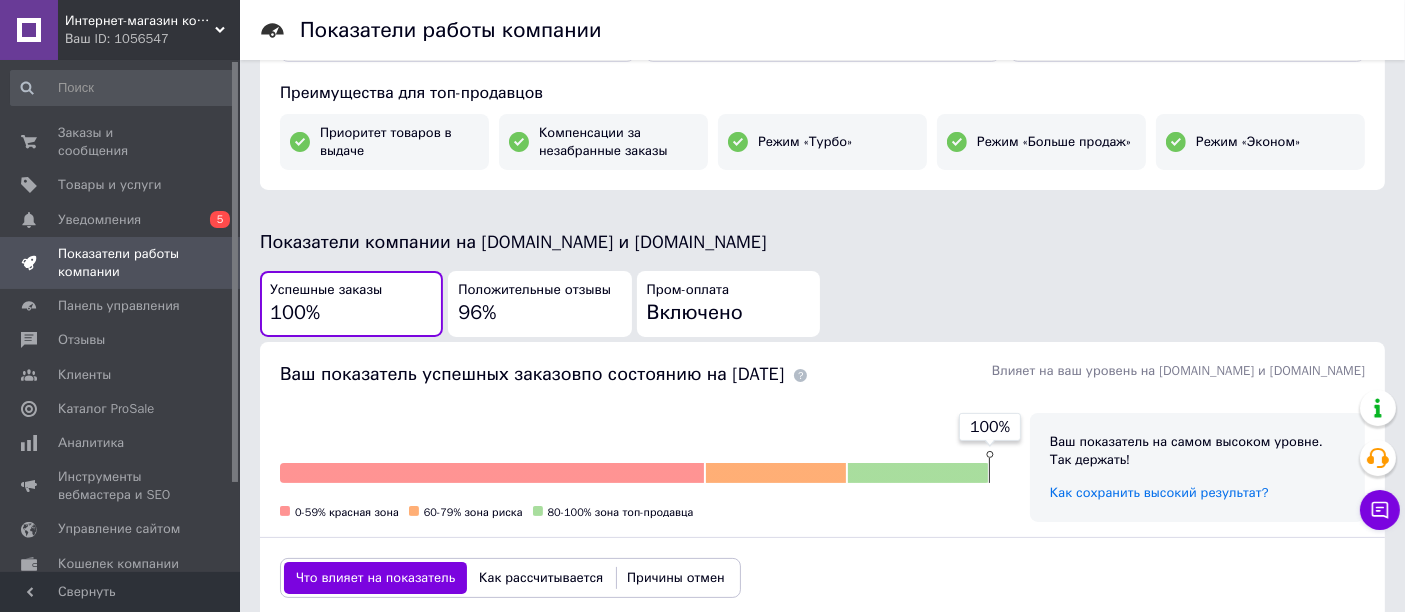 scroll, scrollTop: 333, scrollLeft: 0, axis: vertical 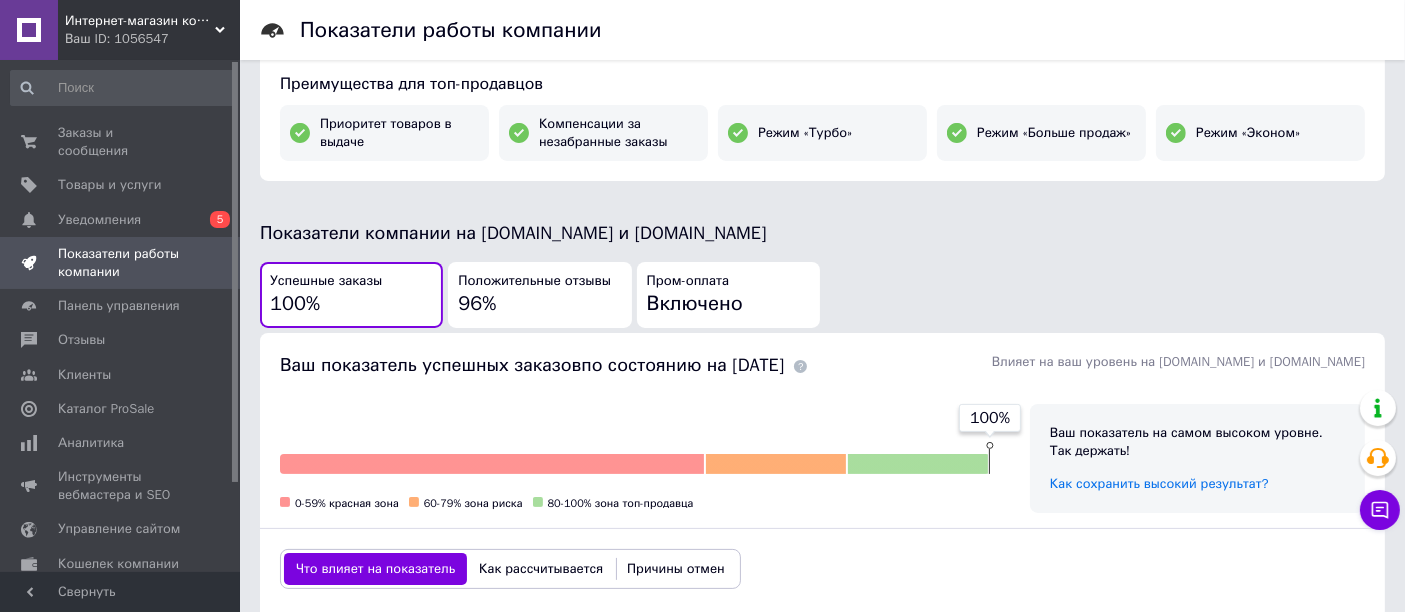 click on "Положительные отзывы 96%" at bounding box center [539, 295] 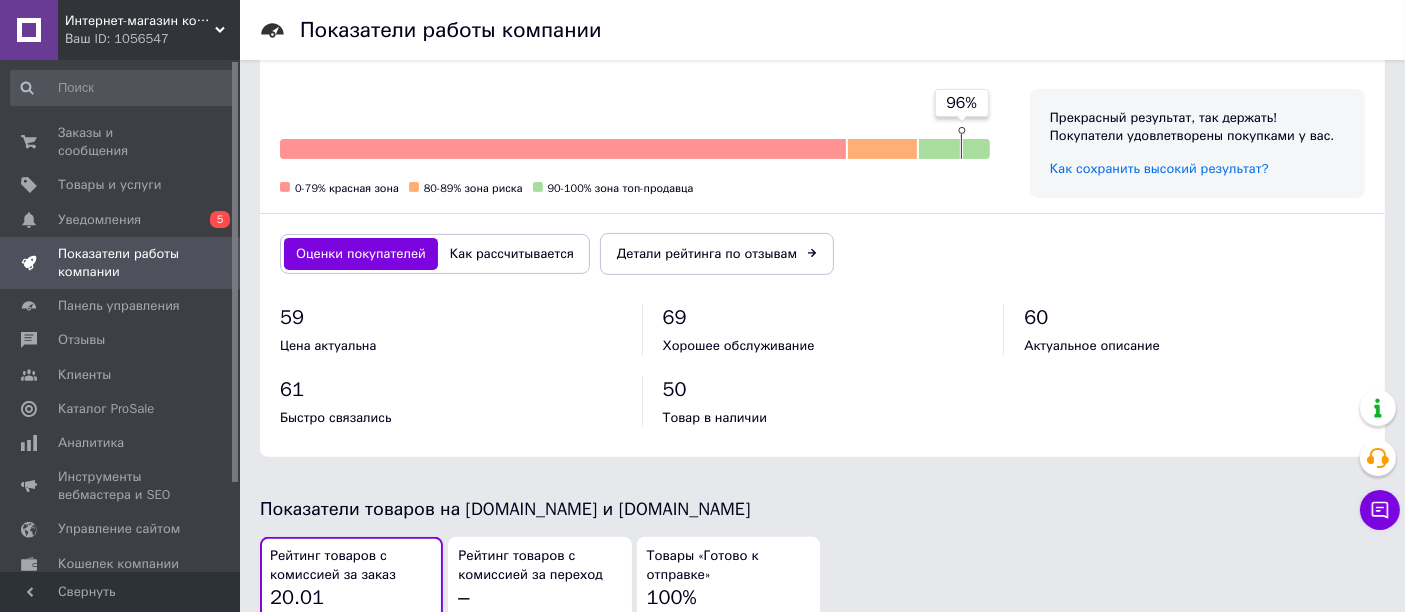 scroll, scrollTop: 444, scrollLeft: 0, axis: vertical 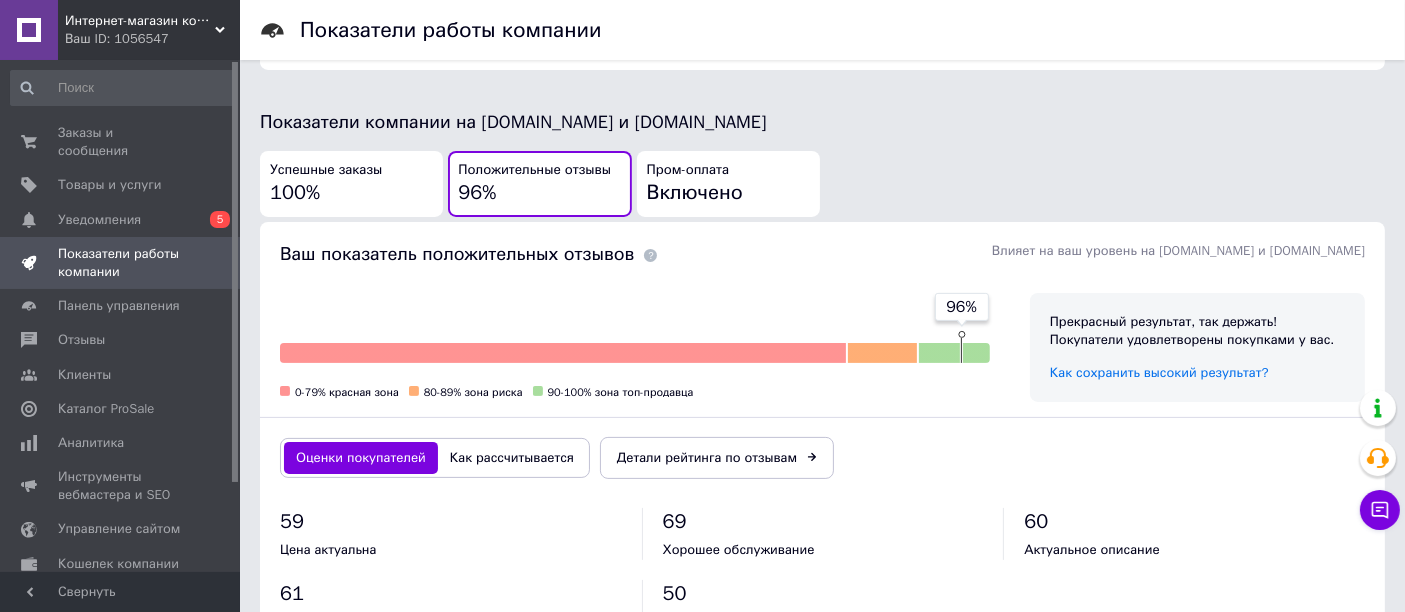 click on "Как рассчитывается" at bounding box center [512, 458] 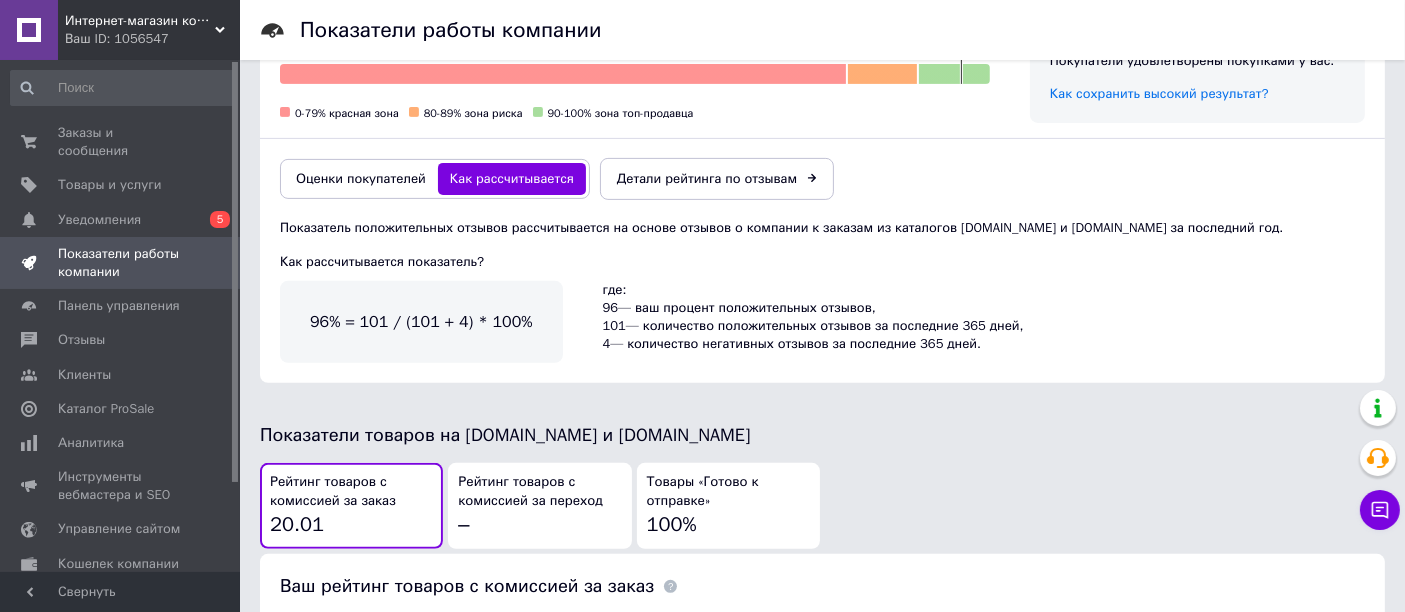 scroll, scrollTop: 666, scrollLeft: 0, axis: vertical 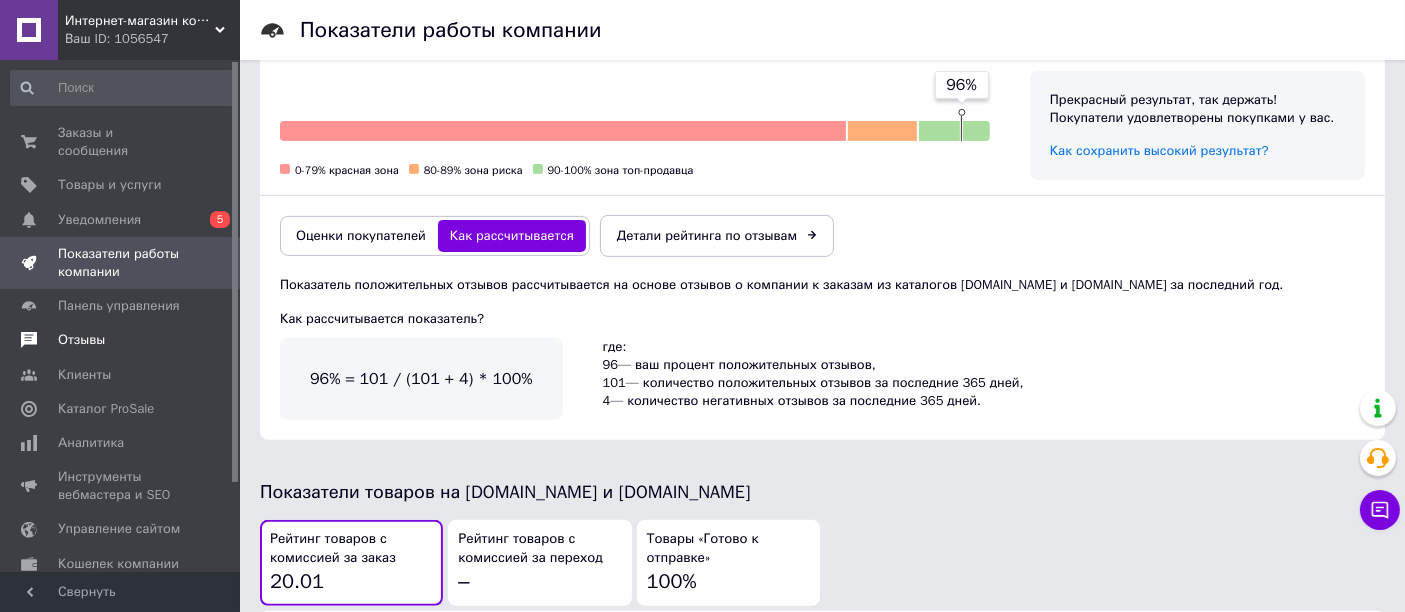 click on "Отзывы" at bounding box center (81, 340) 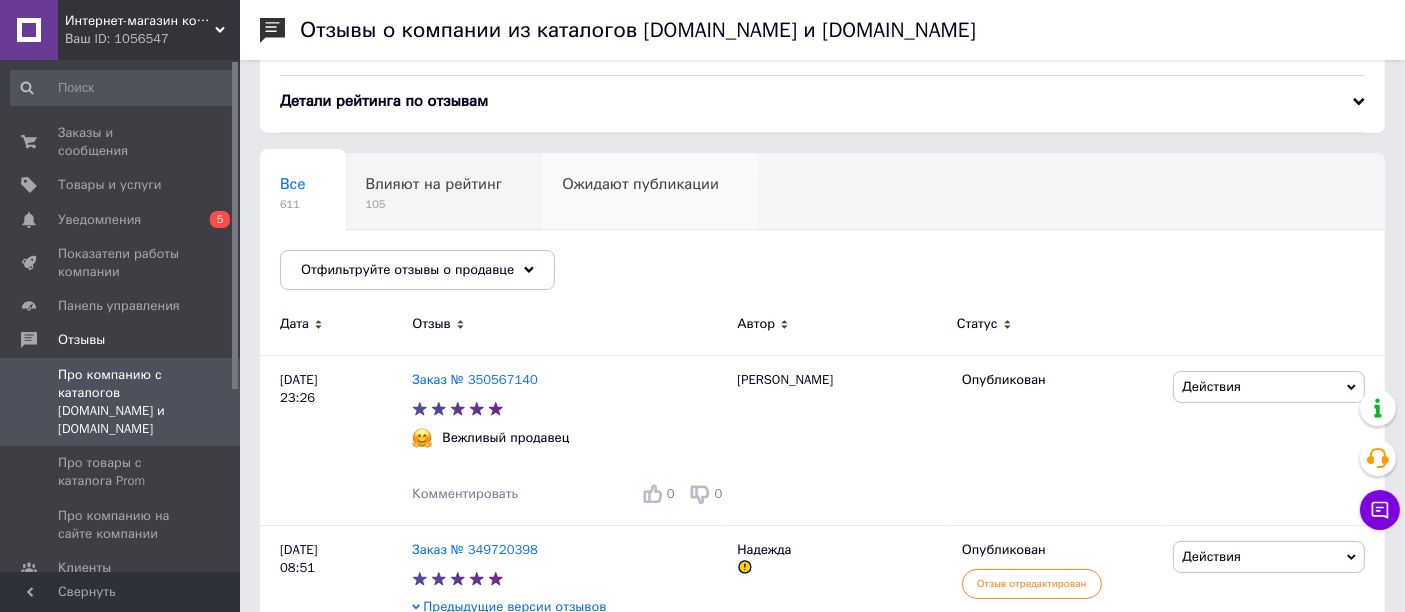 scroll, scrollTop: 111, scrollLeft: 0, axis: vertical 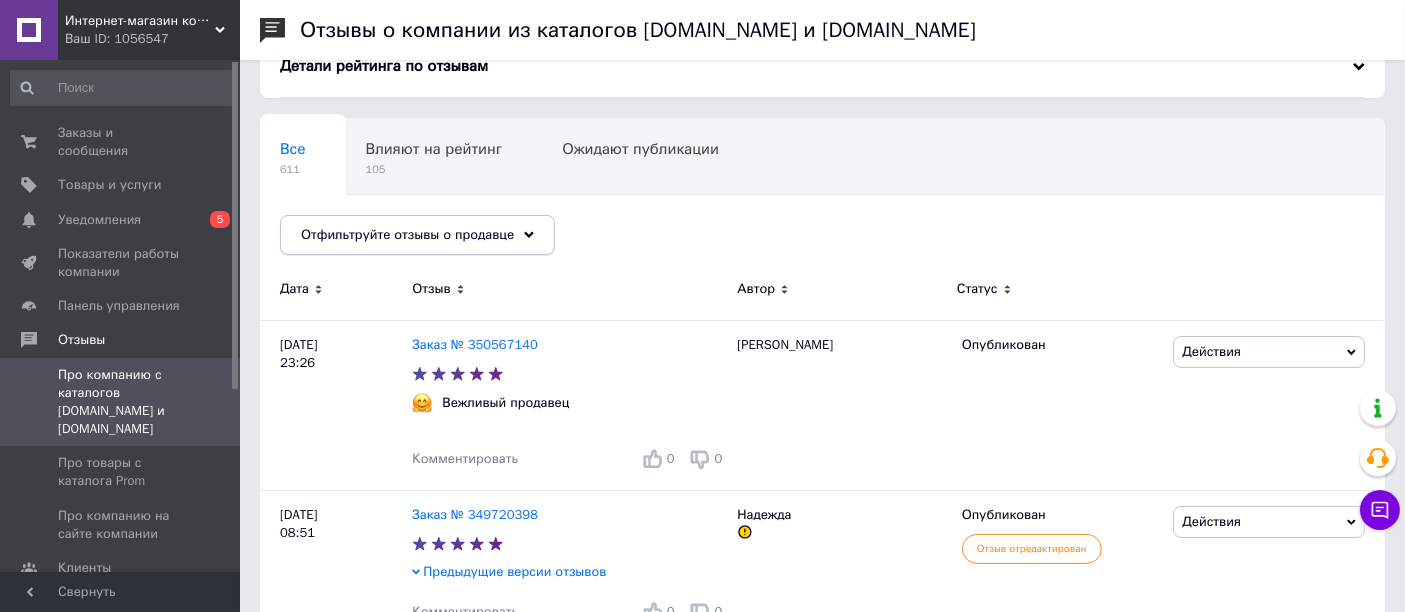 click on "Отфильтруйте отзывы о продавце" at bounding box center (417, 235) 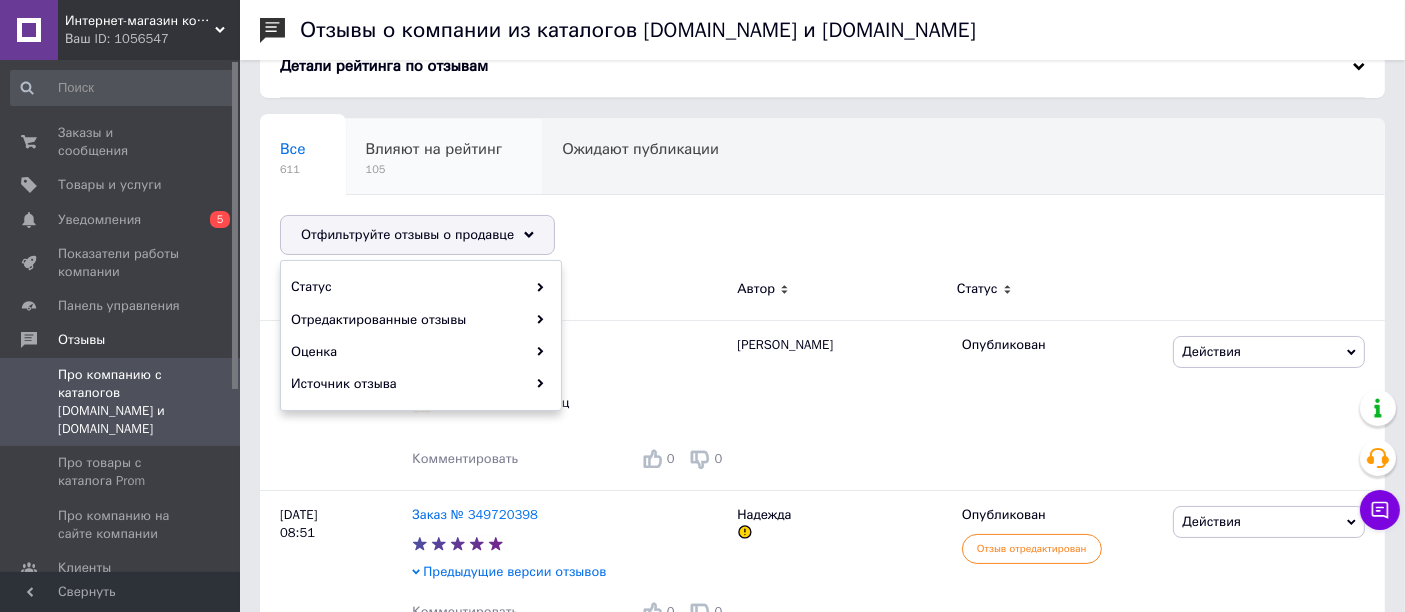 click on "Влияют на рейтинг" at bounding box center [434, 149] 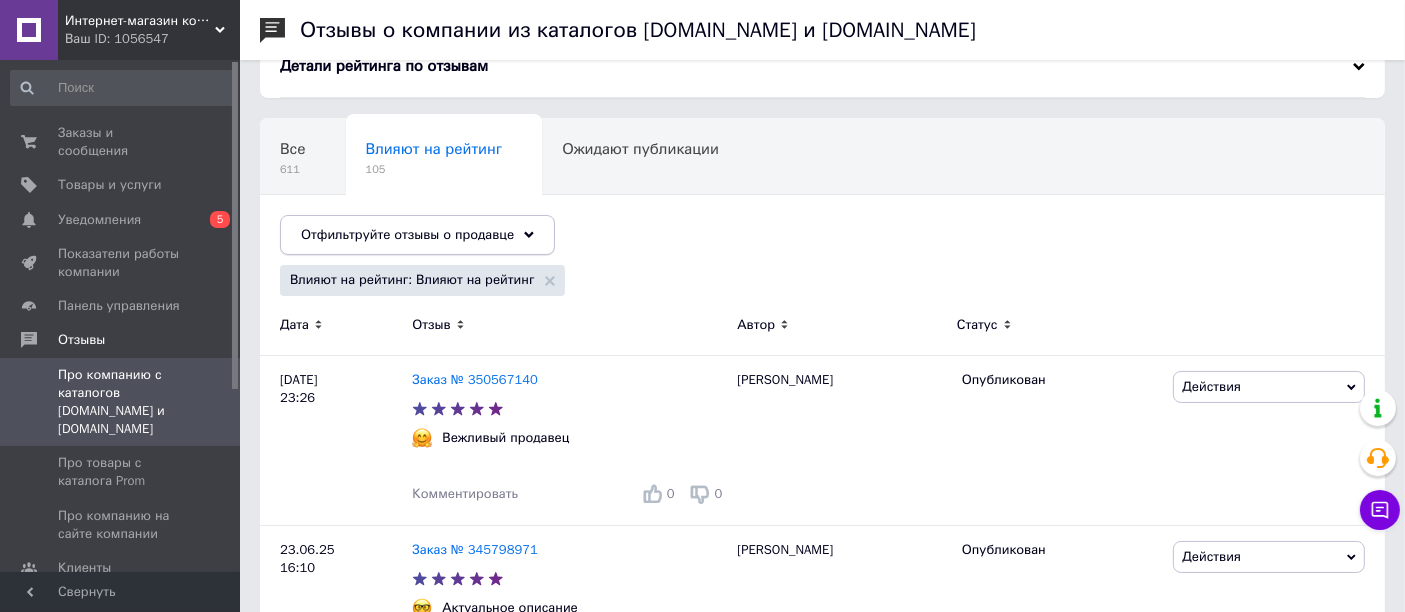 click on "Отфильтруйте отзывы о продавце" at bounding box center (407, 234) 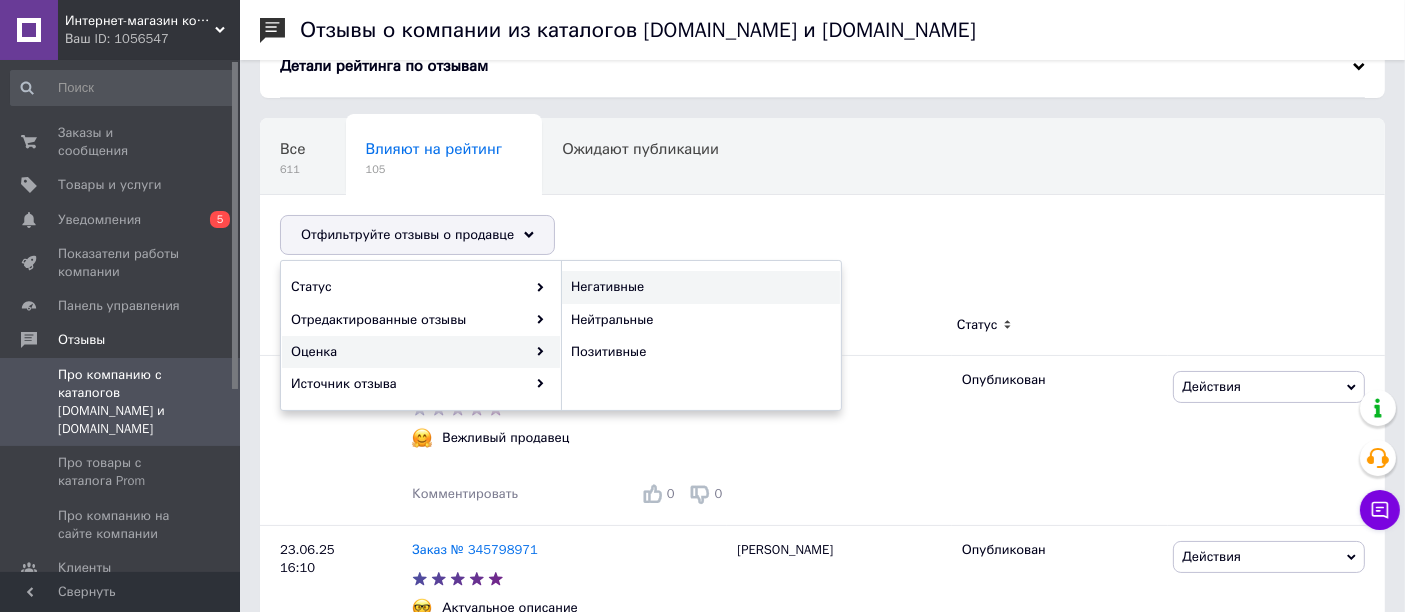click on "Негативные" at bounding box center [698, 287] 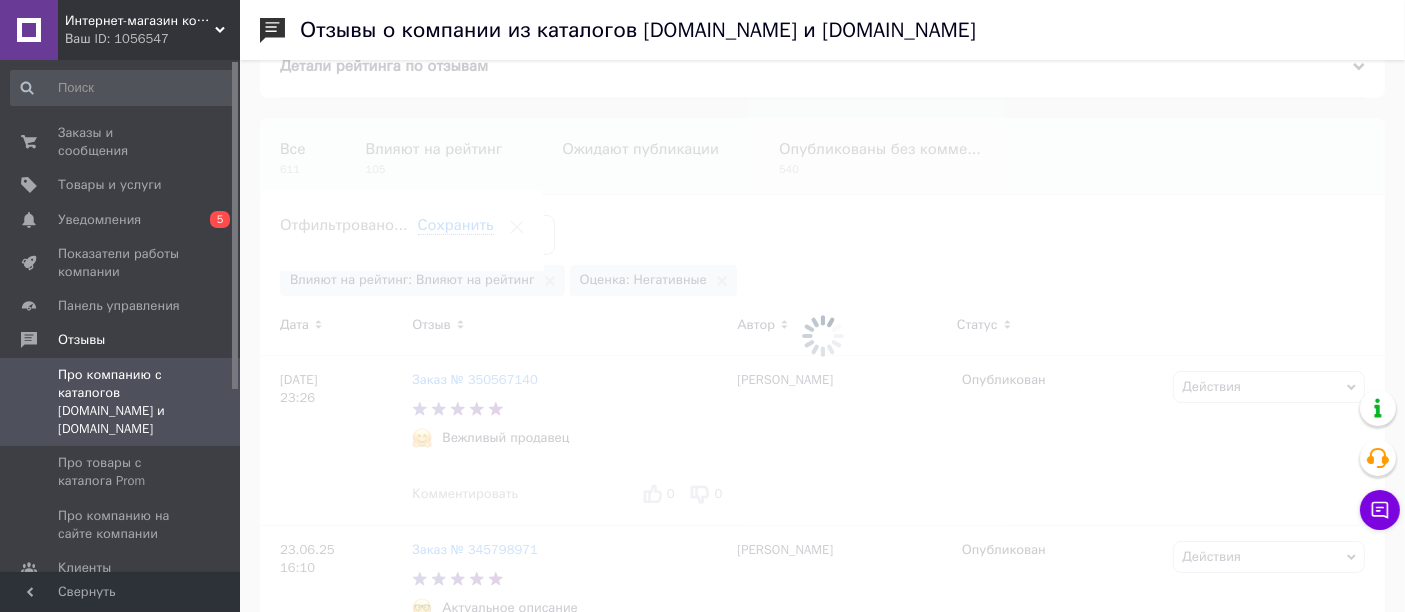 scroll, scrollTop: 0, scrollLeft: 64, axis: horizontal 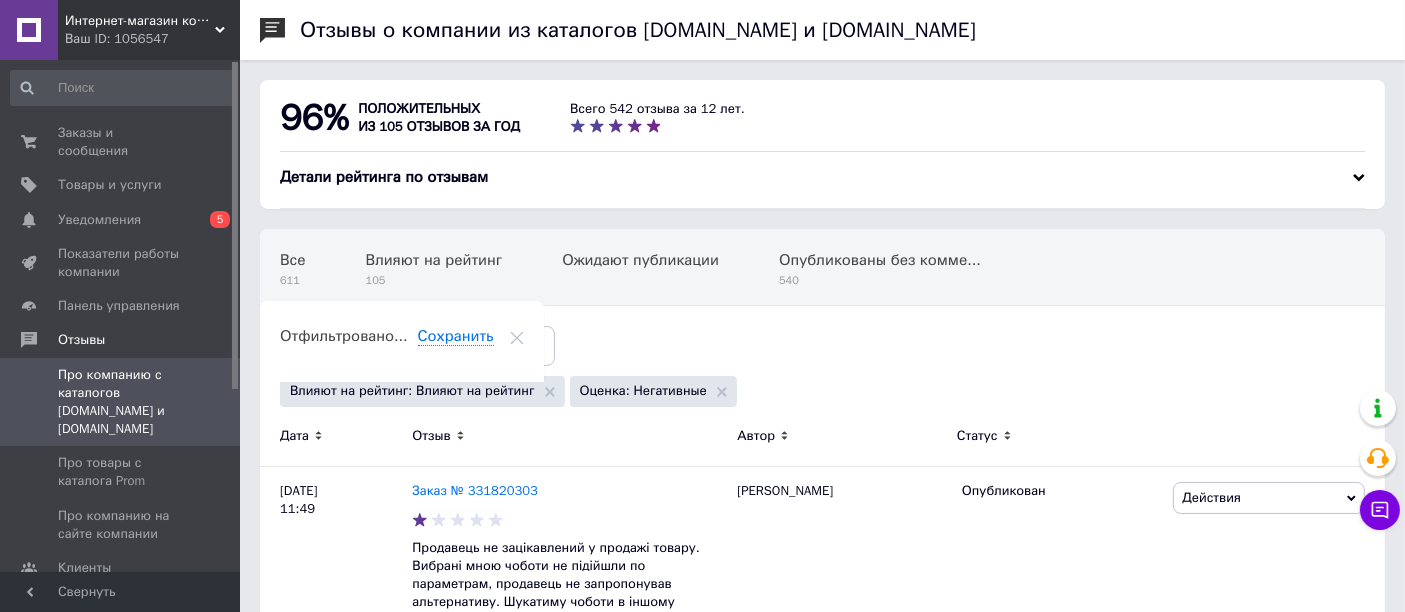 click on "Про компанию с каталогов [DOMAIN_NAME] и [DOMAIN_NAME]" at bounding box center (121, 402) 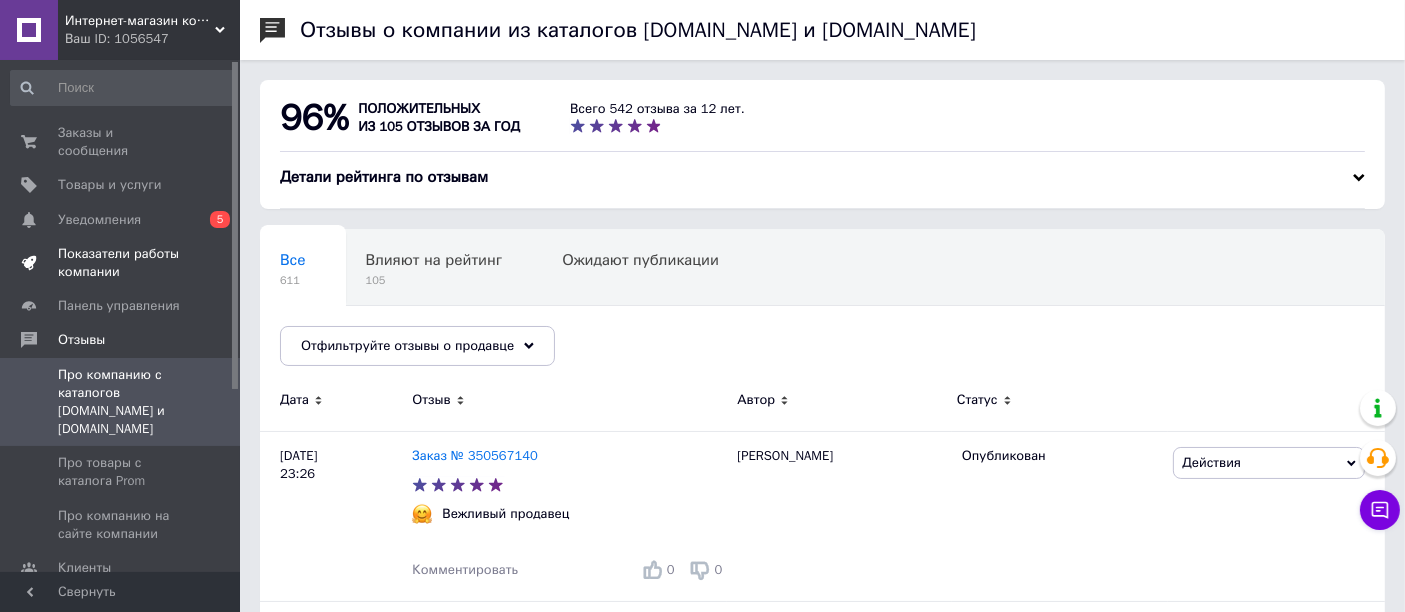 click on "Показатели работы компании" at bounding box center [121, 263] 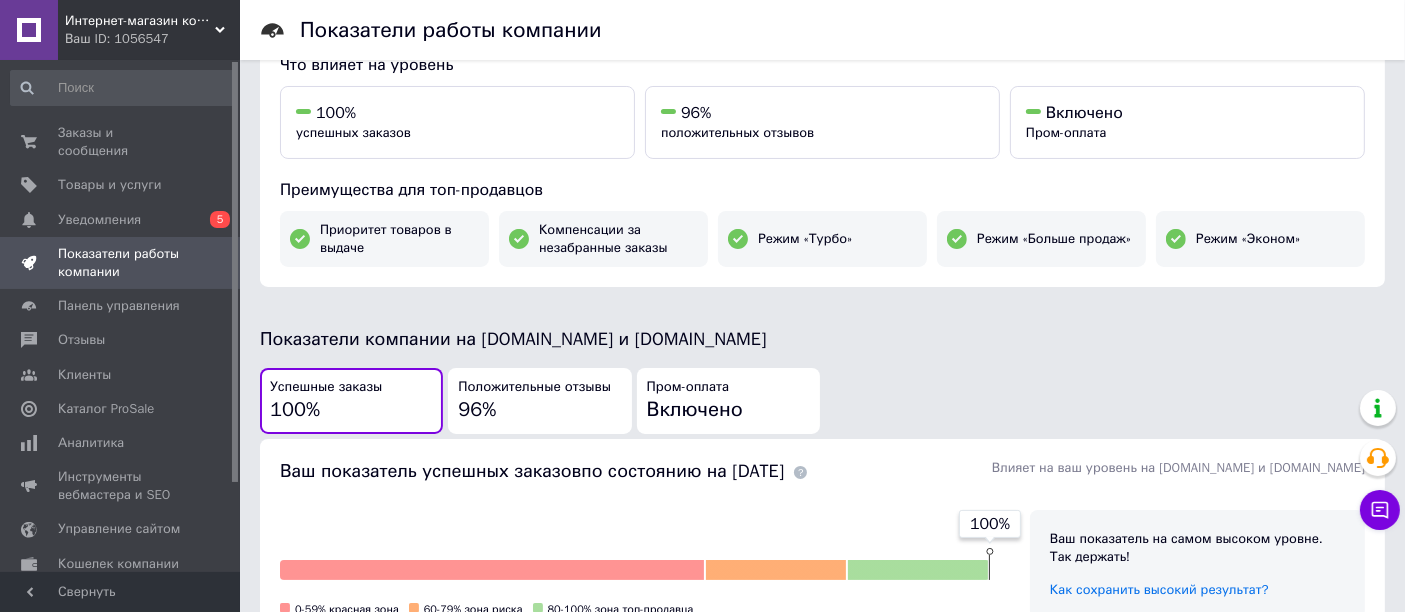 scroll, scrollTop: 333, scrollLeft: 0, axis: vertical 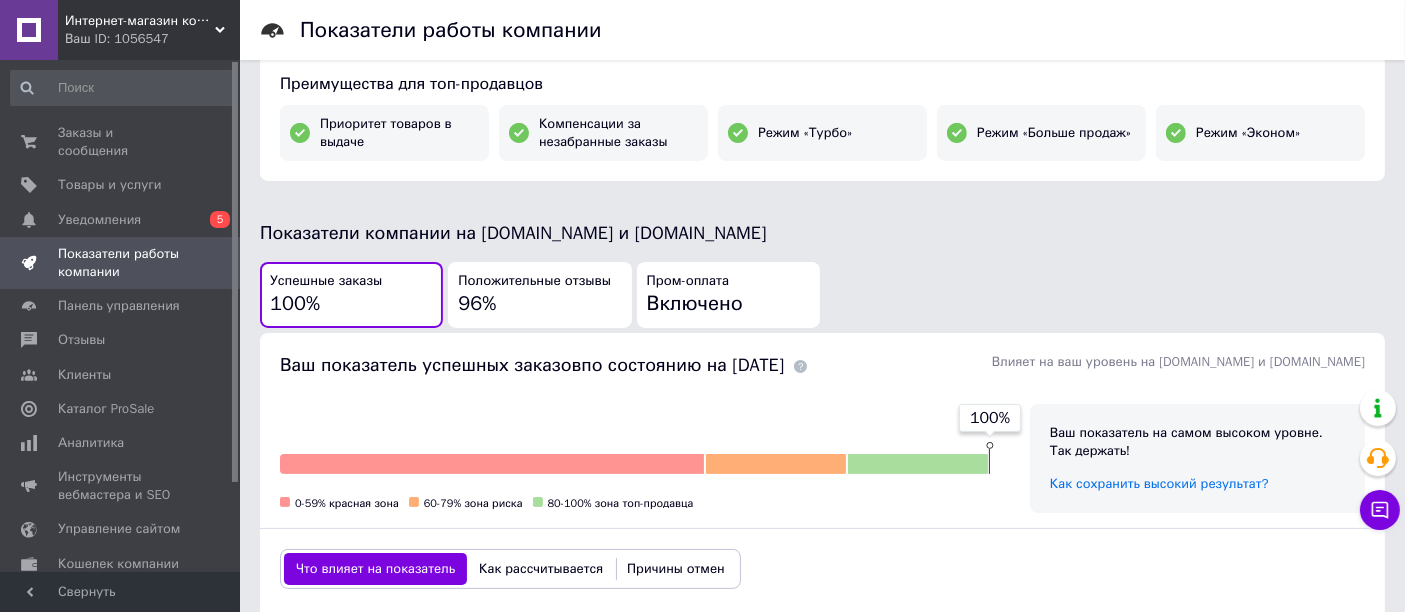 click on "Положительные отзывы 96%" at bounding box center [539, 295] 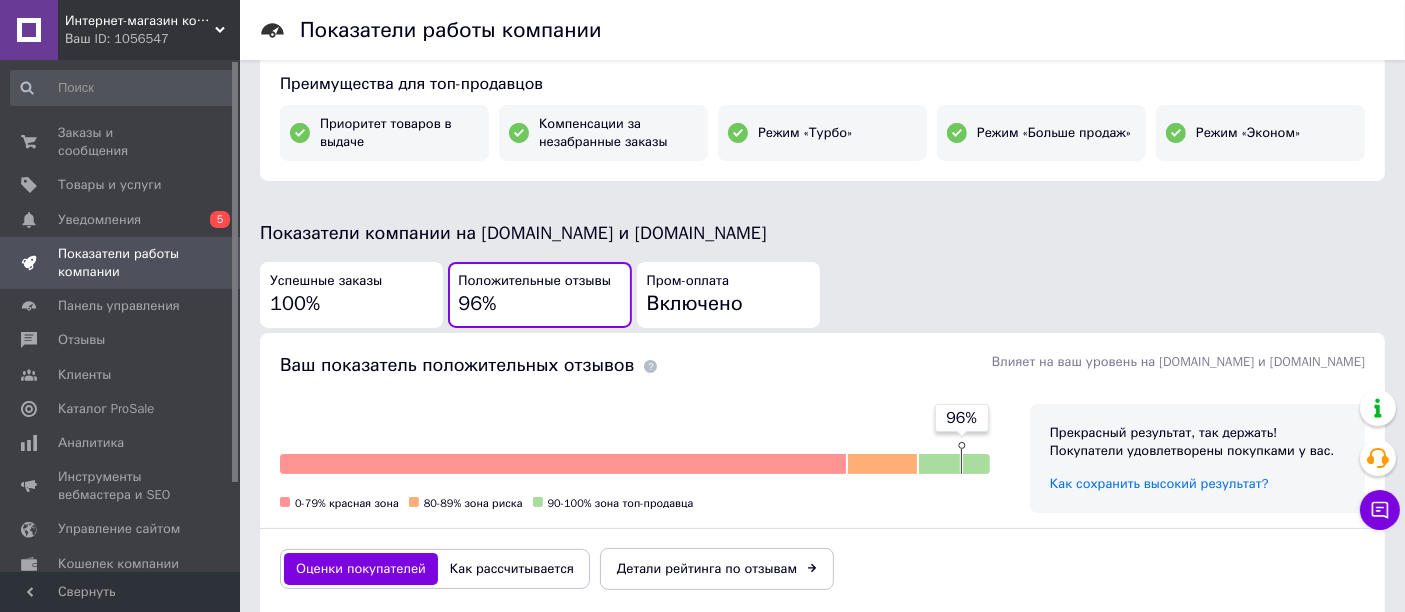 scroll, scrollTop: 555, scrollLeft: 0, axis: vertical 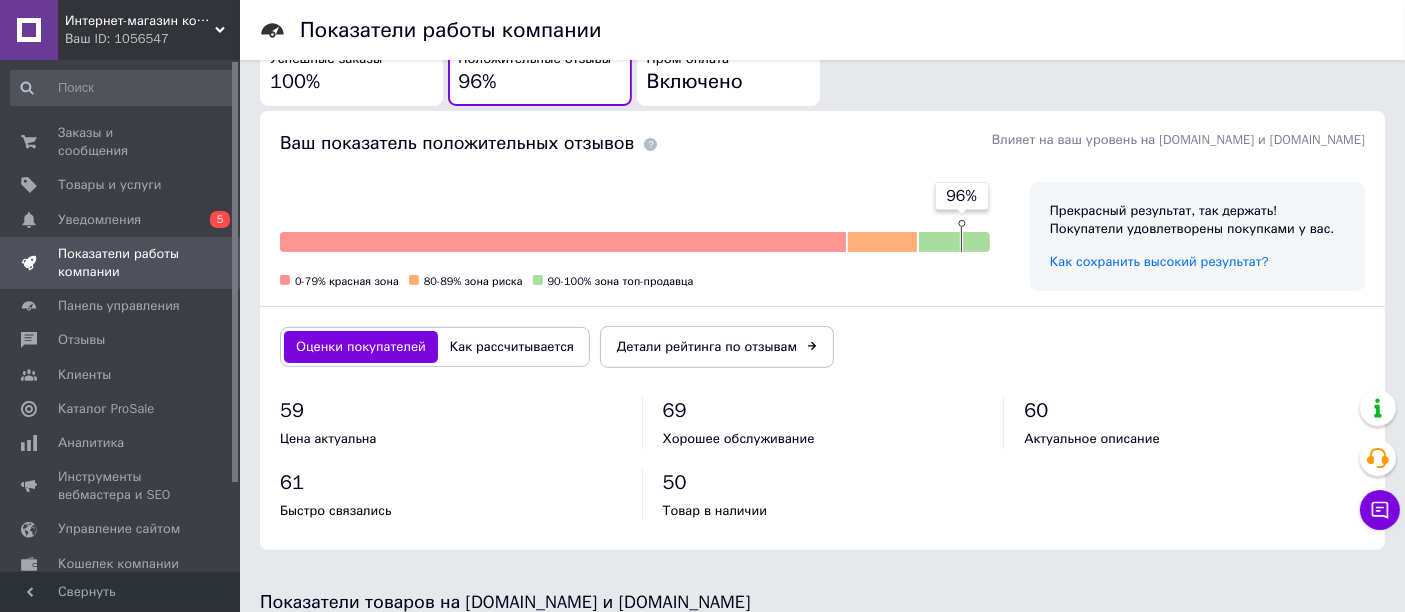 click on "Как рассчитывается" at bounding box center [512, 347] 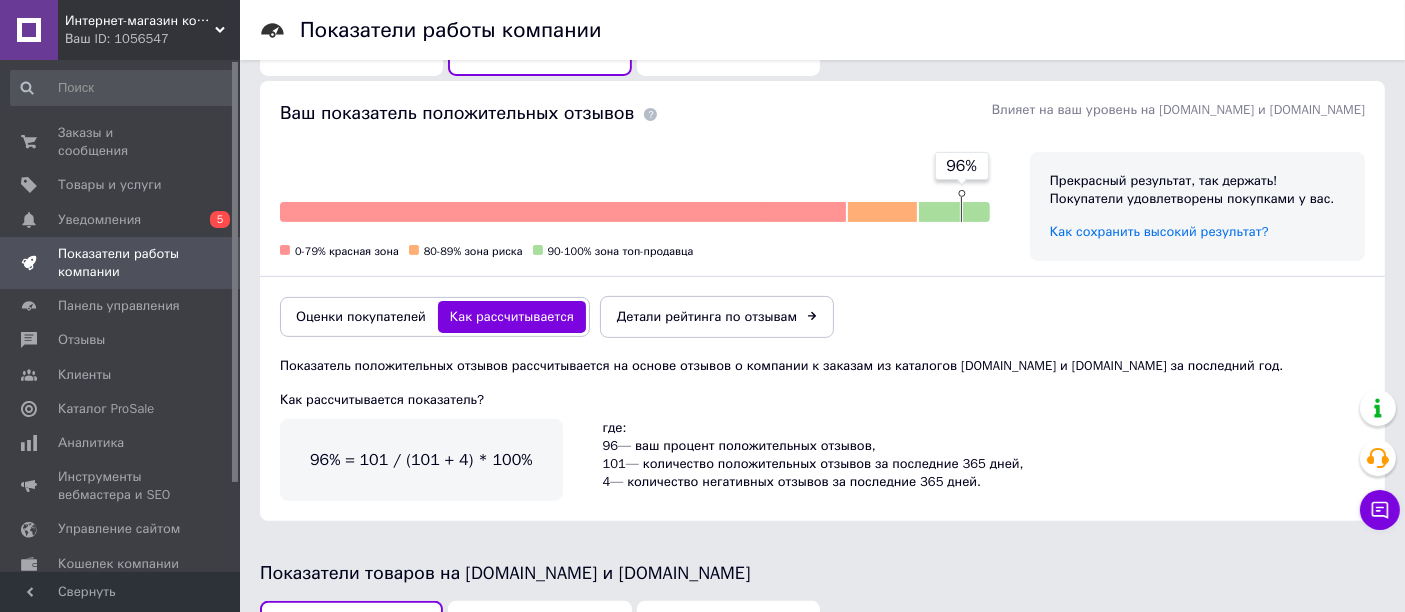 scroll, scrollTop: 666, scrollLeft: 0, axis: vertical 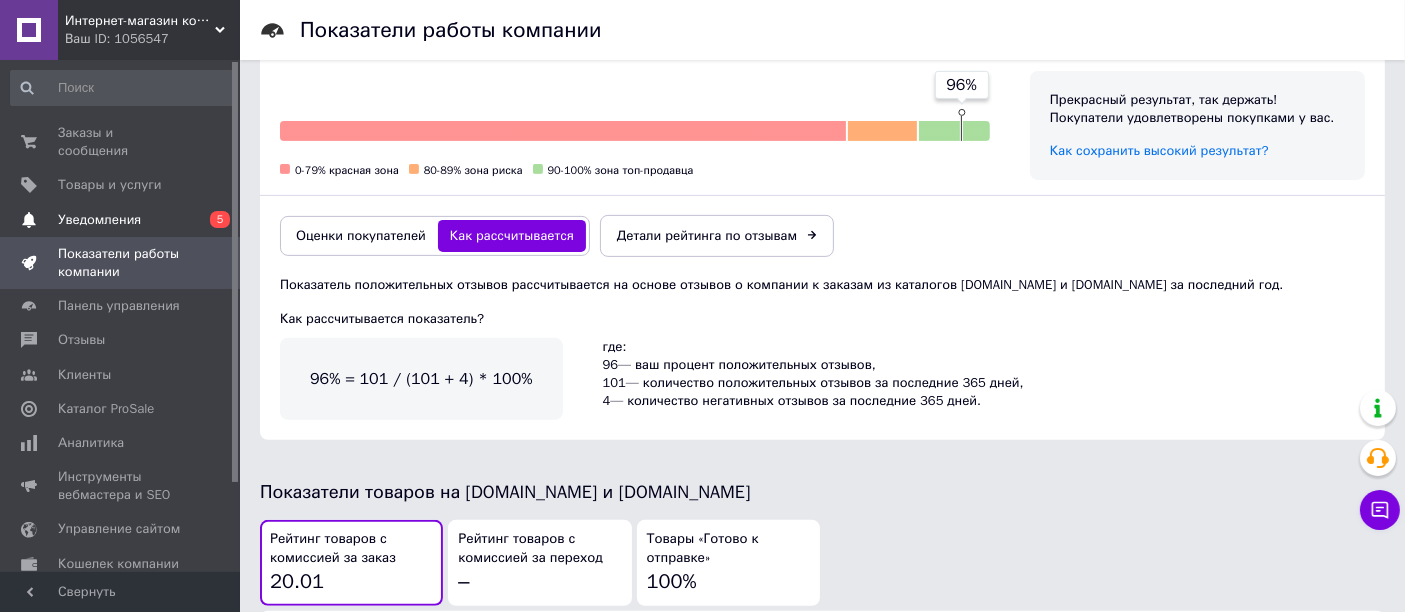 click on "Уведомления" at bounding box center (99, 220) 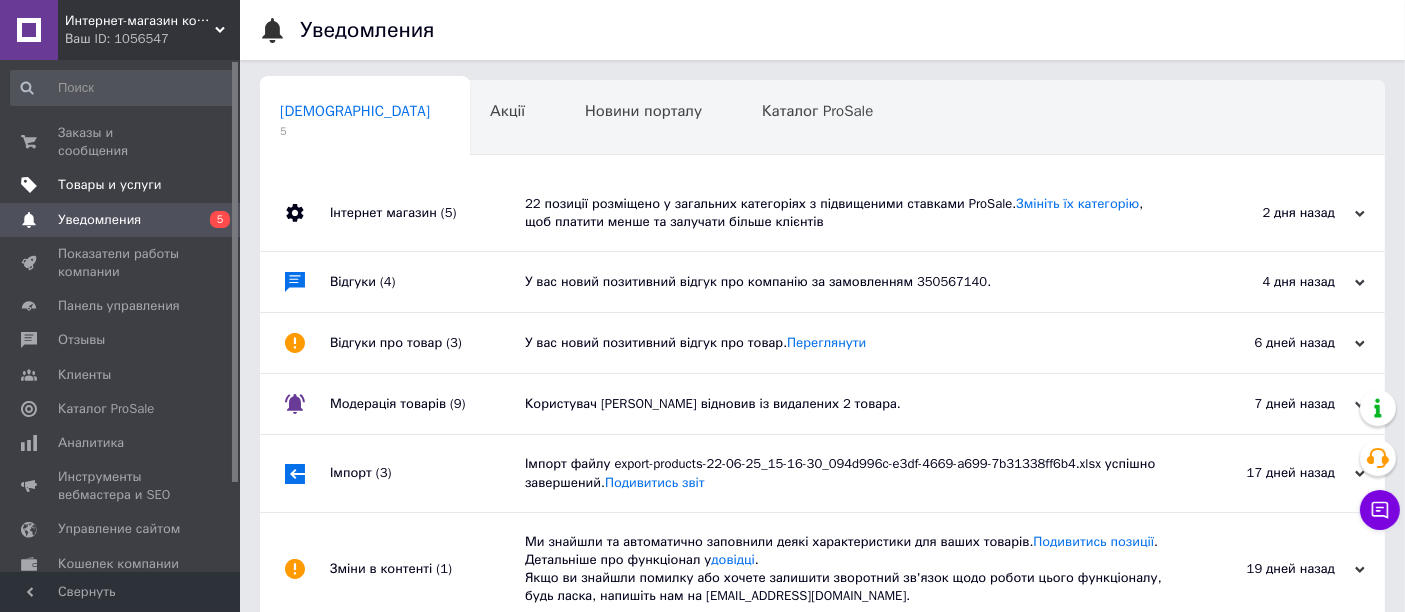 click on "Товары и услуги" at bounding box center [110, 185] 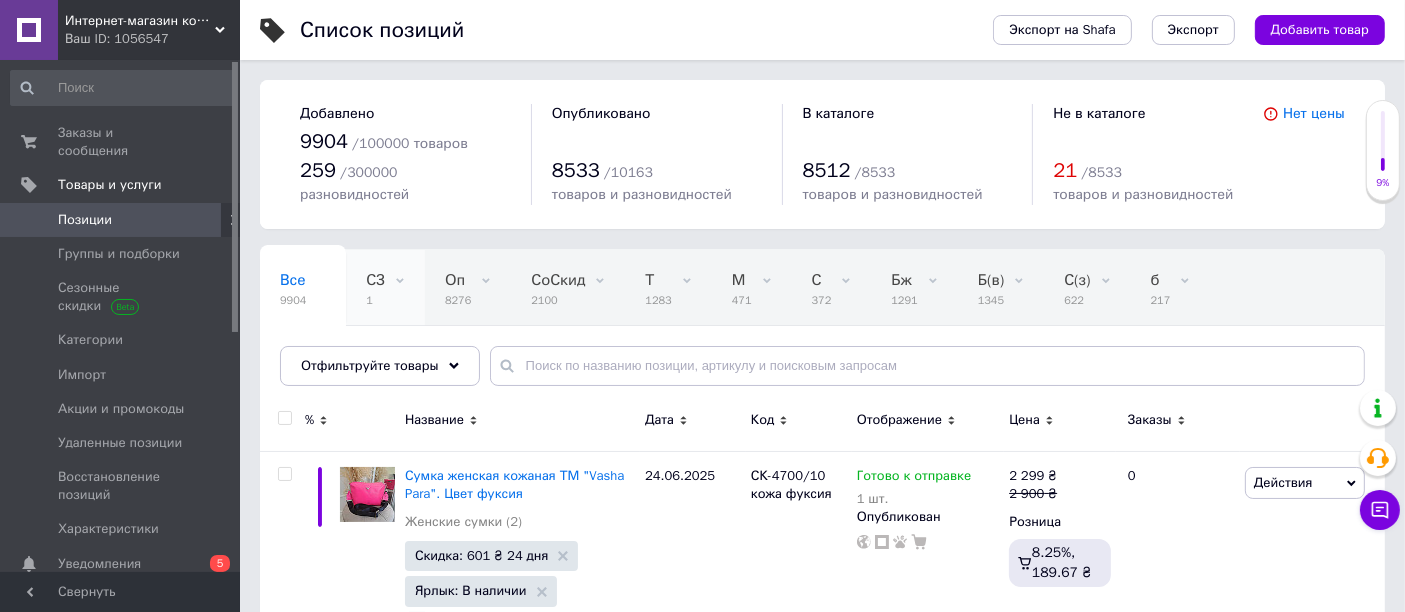 click on "СЗ" at bounding box center [375, 280] 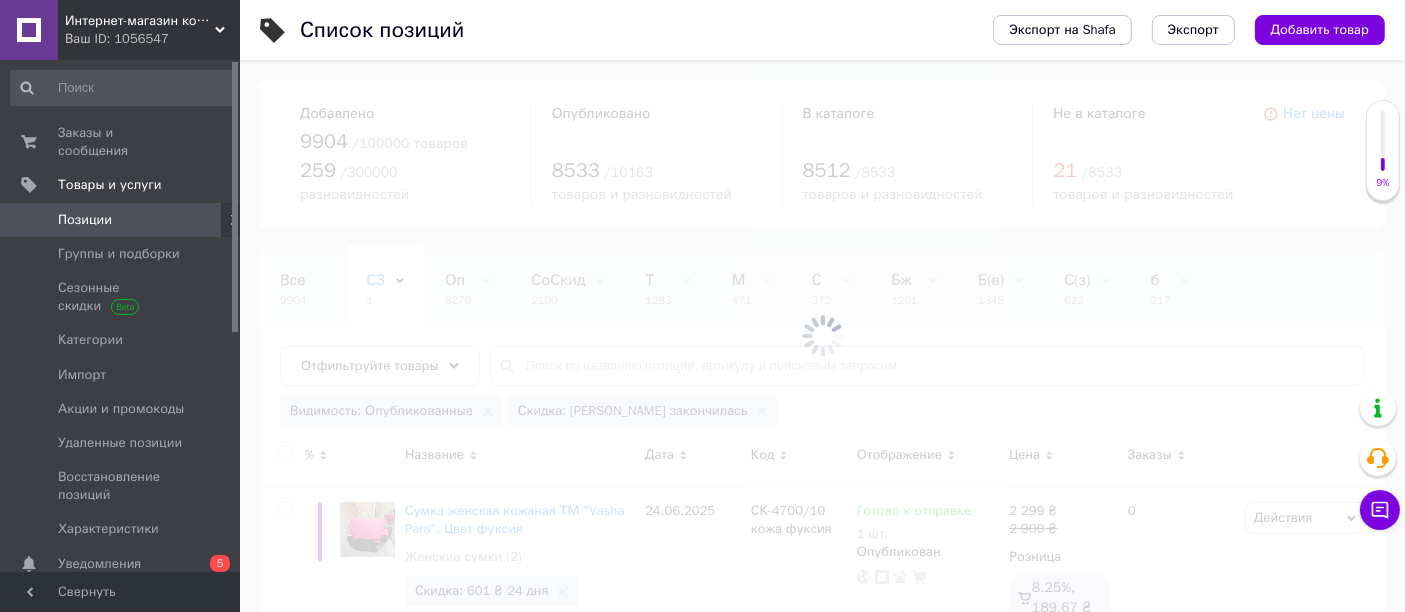 scroll, scrollTop: 0, scrollLeft: 94, axis: horizontal 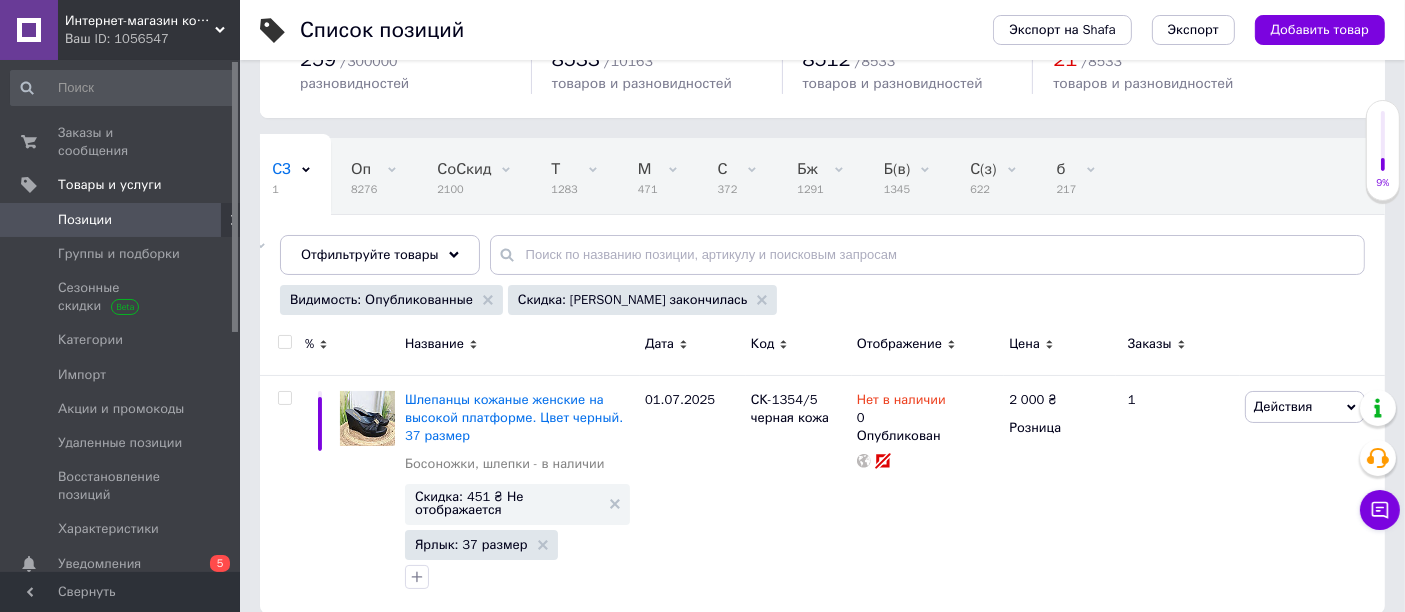 click on "Позиции" at bounding box center [85, 220] 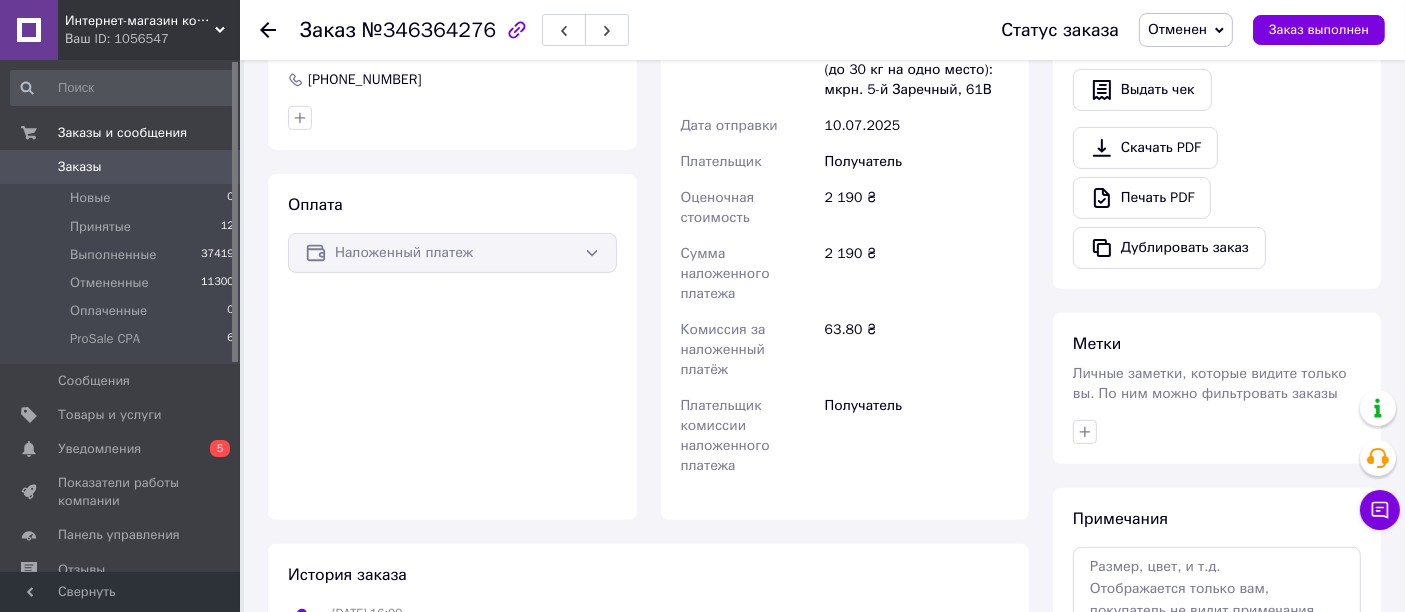 scroll, scrollTop: 816, scrollLeft: 0, axis: vertical 